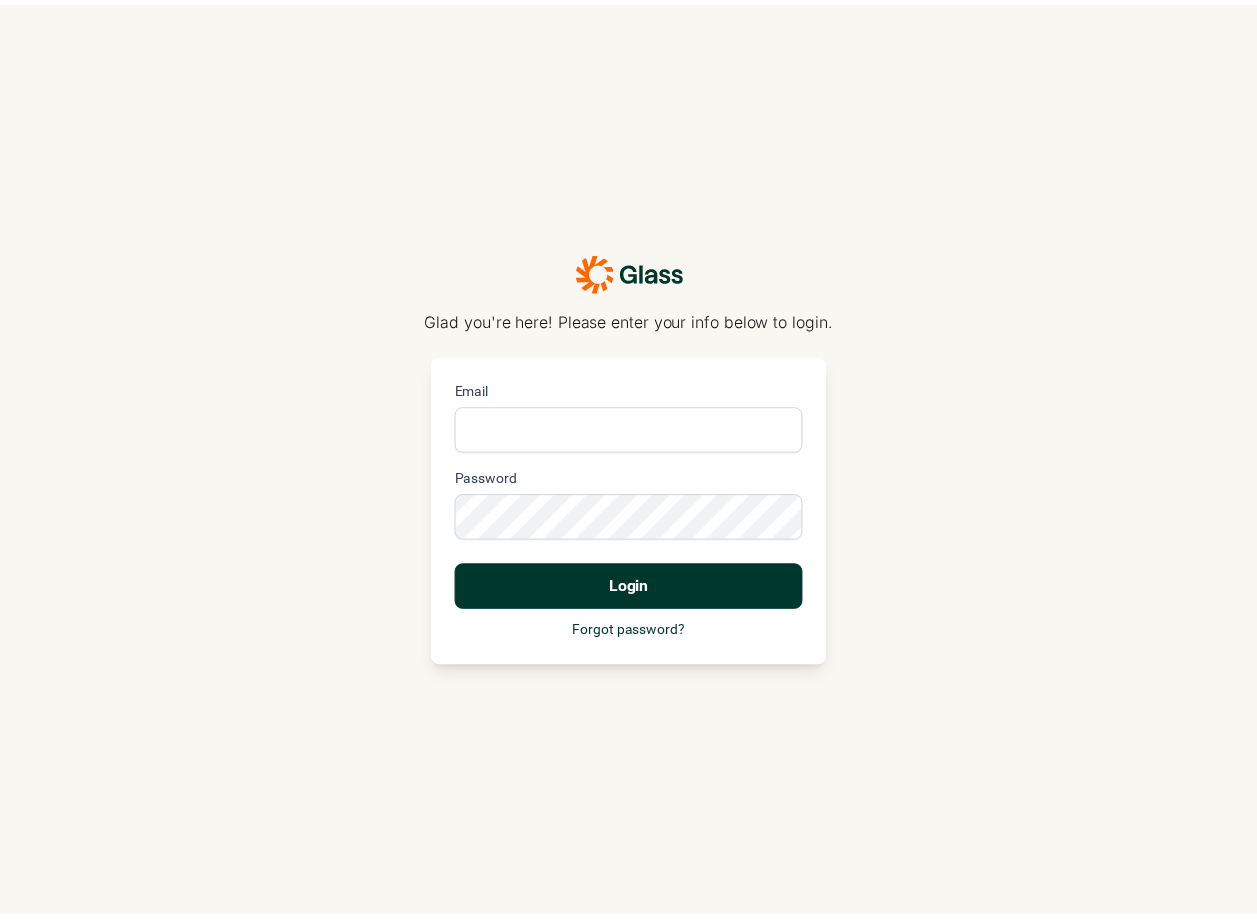 scroll, scrollTop: 0, scrollLeft: 0, axis: both 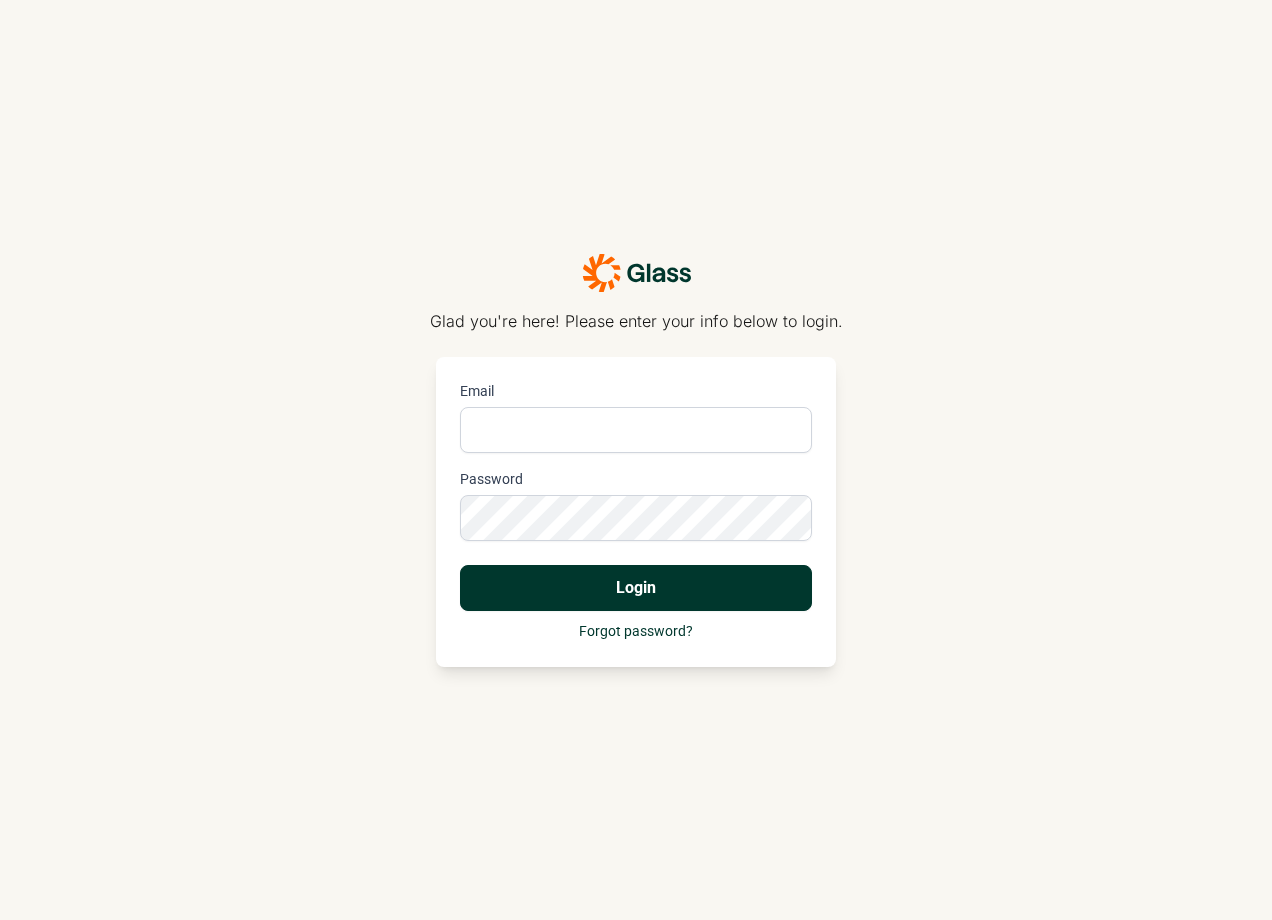 type on "[EMAIL_ADDRESS][PERSON_NAME][DOMAIN_NAME]" 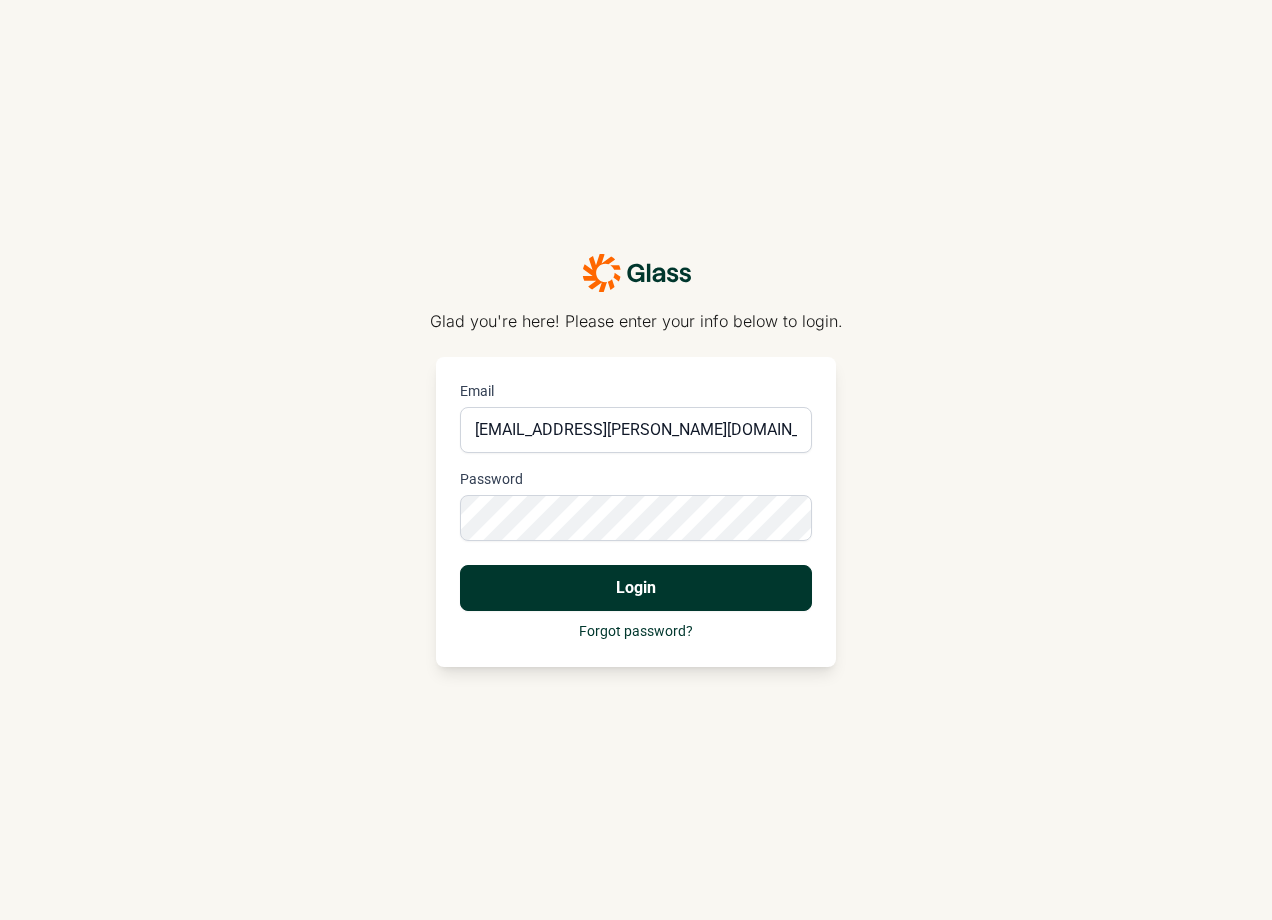click on "Login" at bounding box center (636, 588) 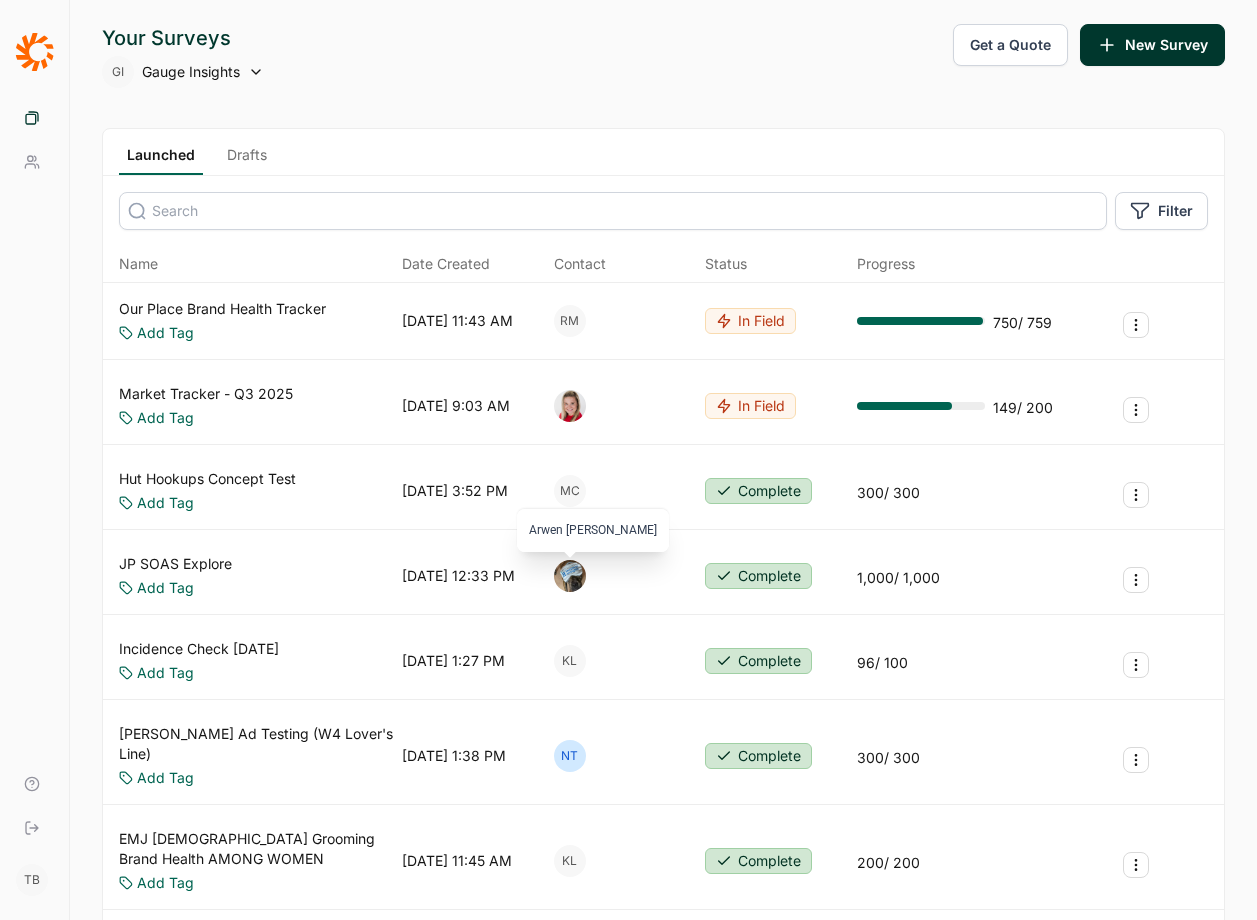 scroll, scrollTop: 0, scrollLeft: 0, axis: both 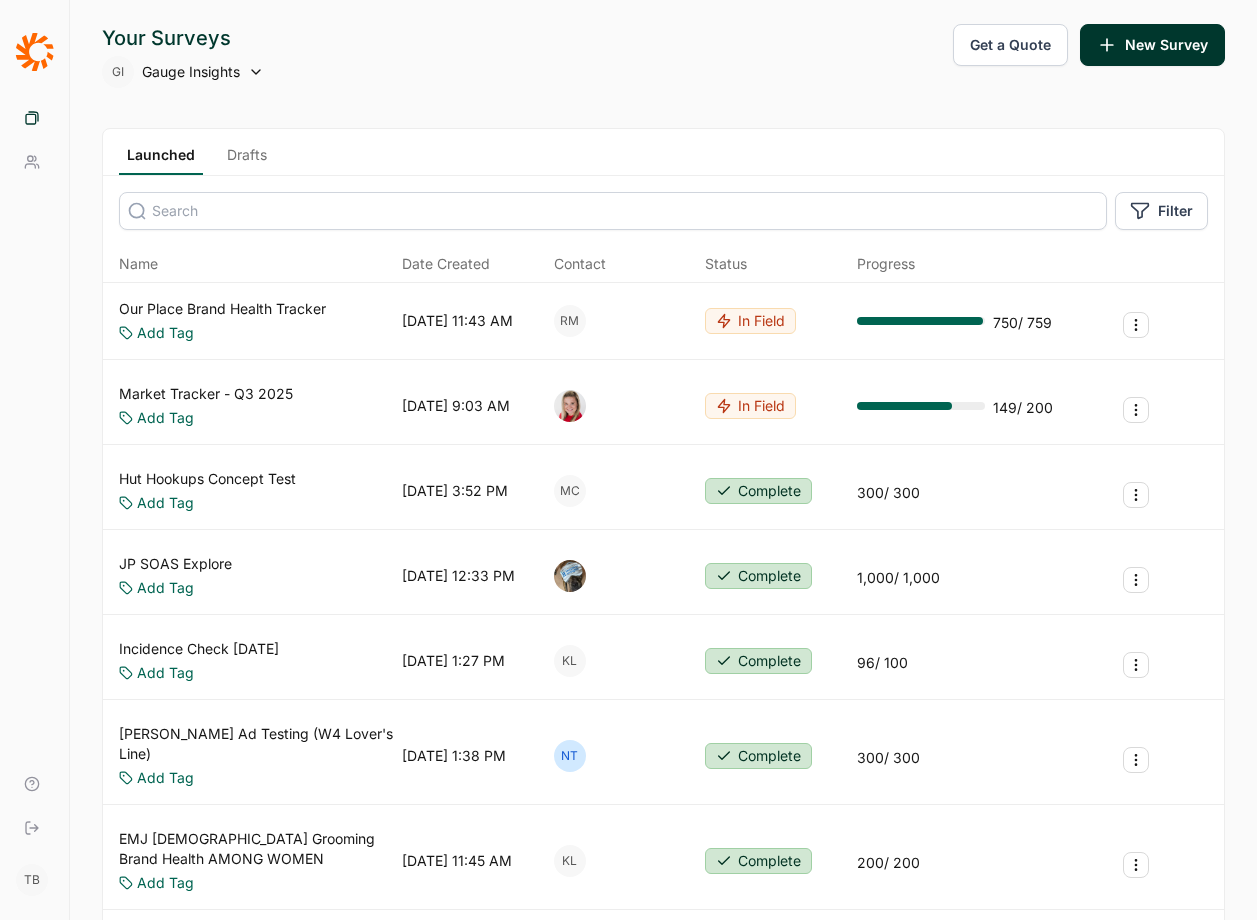 click on "Drafts" at bounding box center (247, 160) 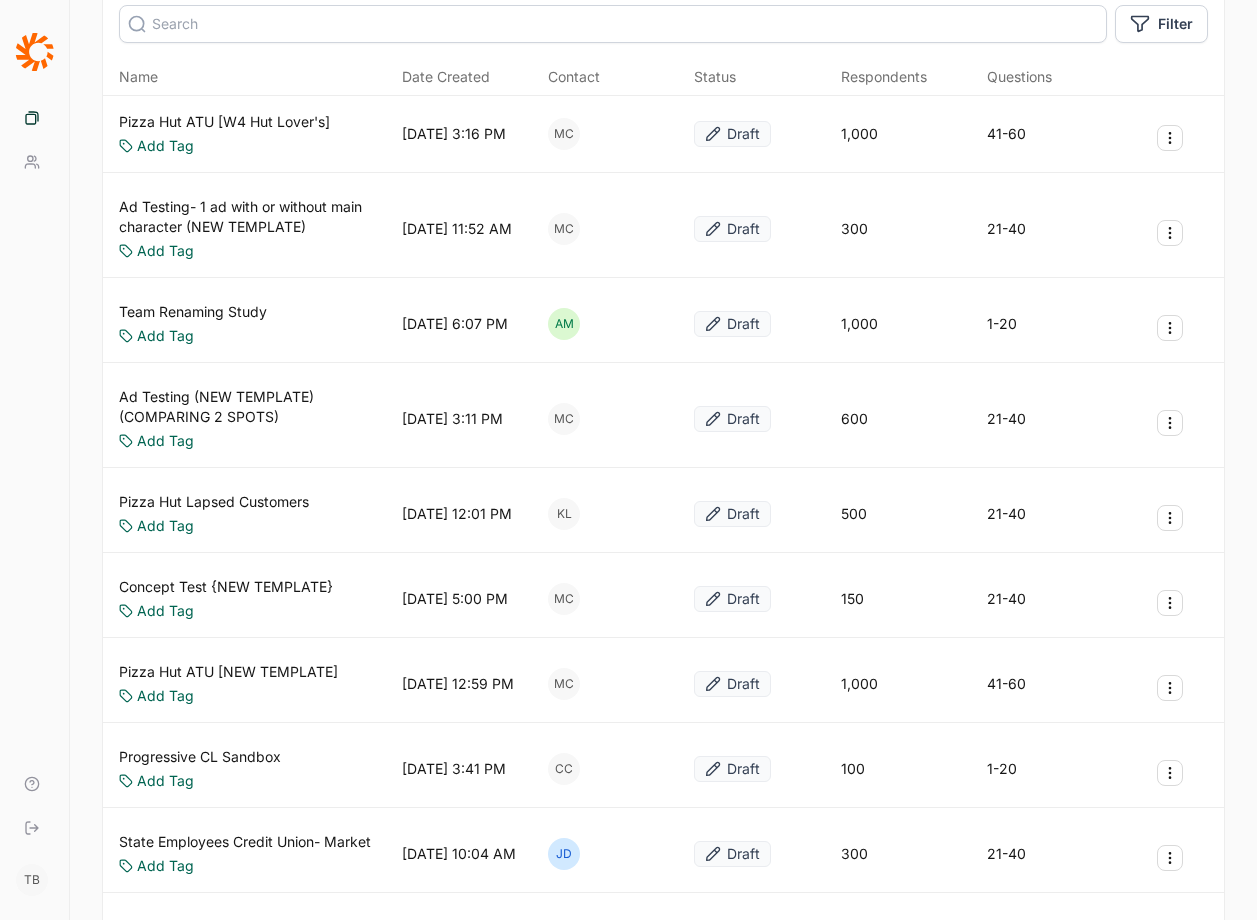 scroll, scrollTop: 185, scrollLeft: 0, axis: vertical 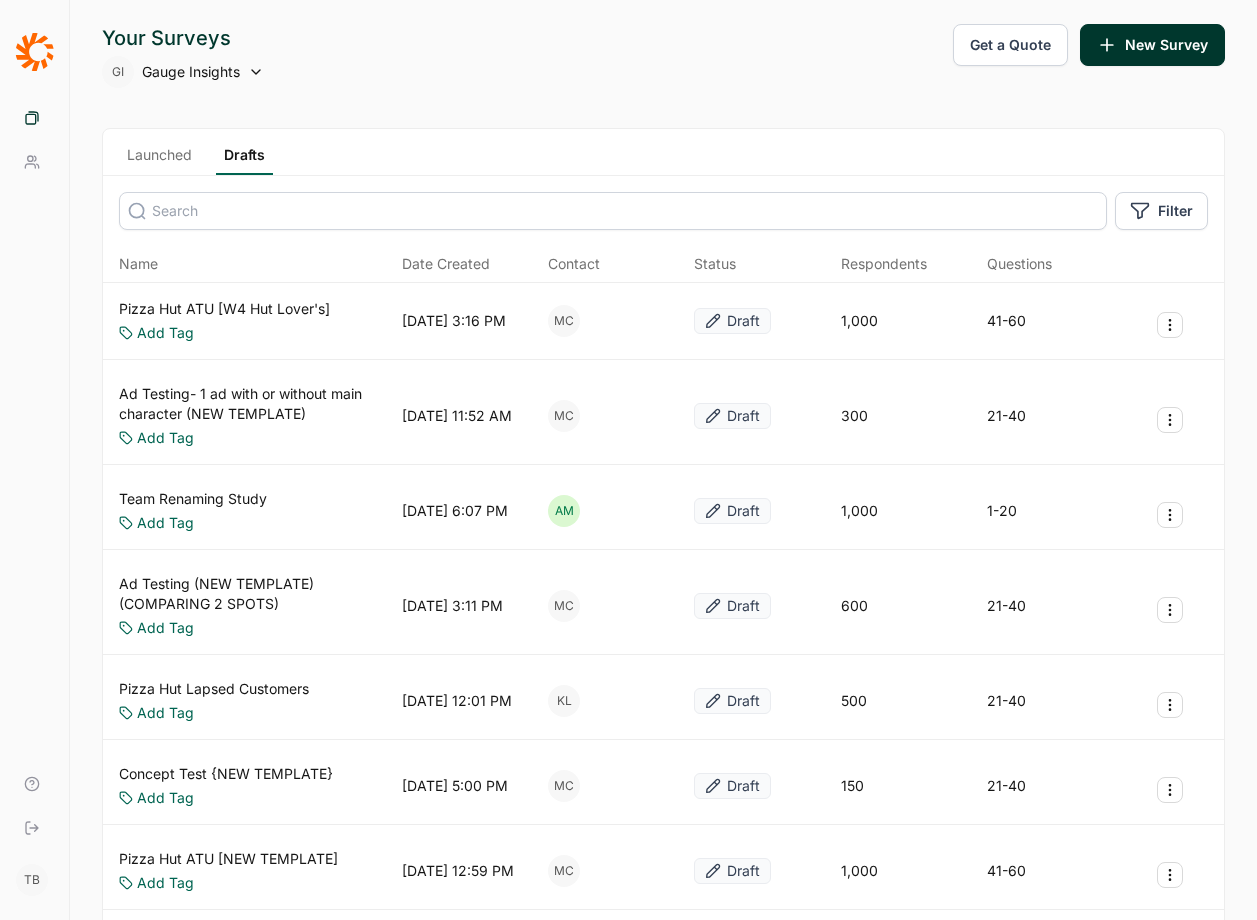 click at bounding box center [613, 211] 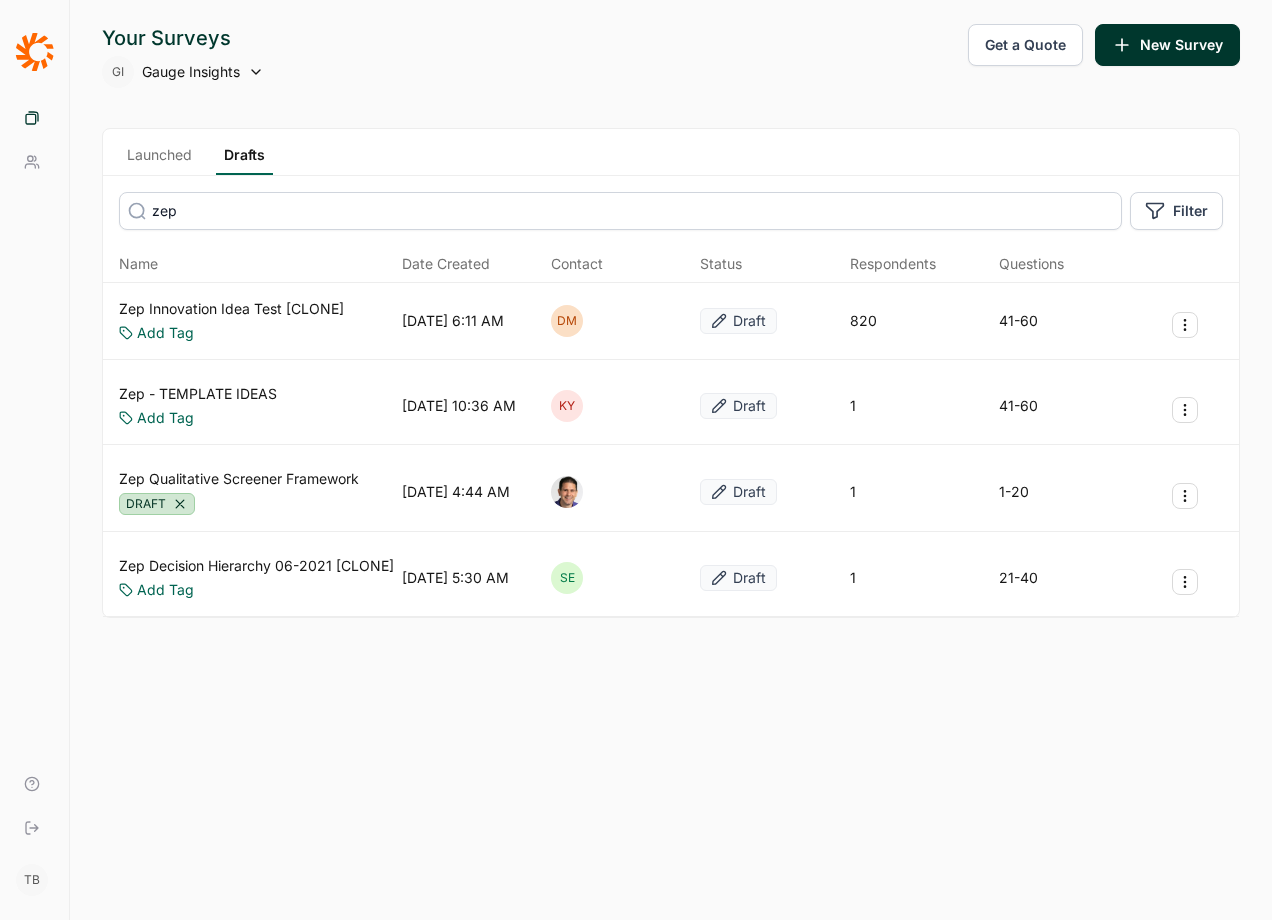 type on "zep" 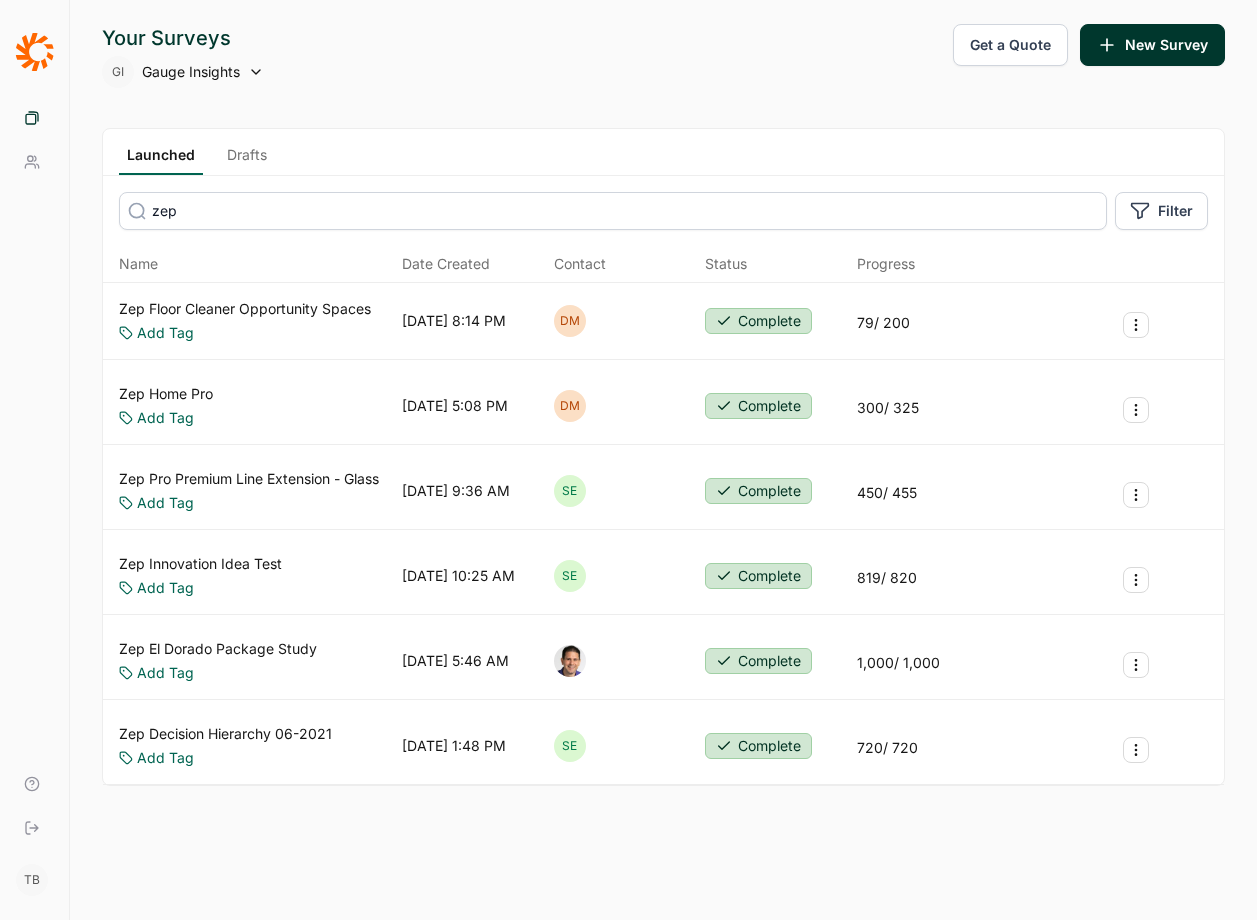 click on "Zep Floor Cleaner Opportunity Spaces" at bounding box center (245, 309) 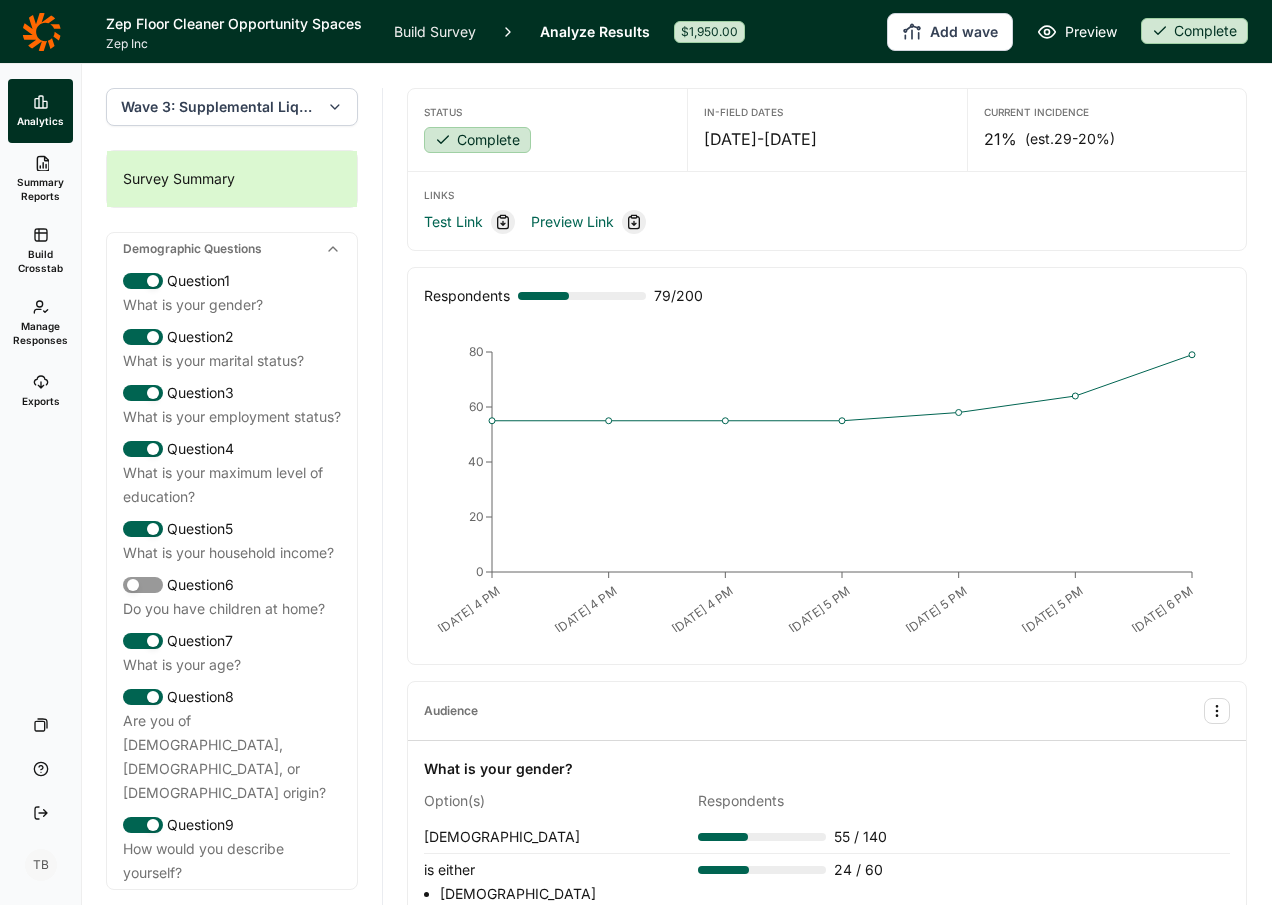 click on "Build Crosstab" at bounding box center (40, 251) 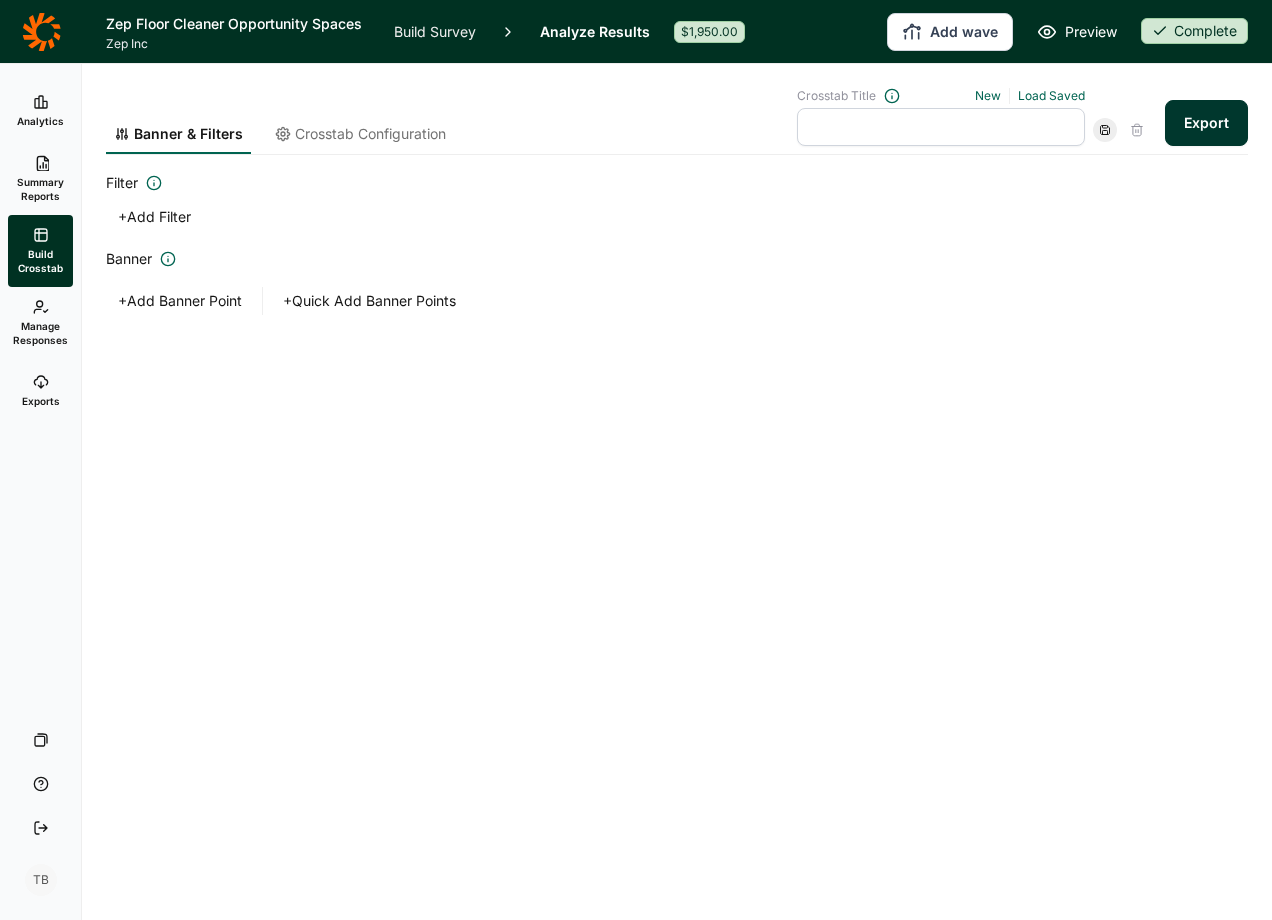click on "+  Add Banner Point" at bounding box center [180, 301] 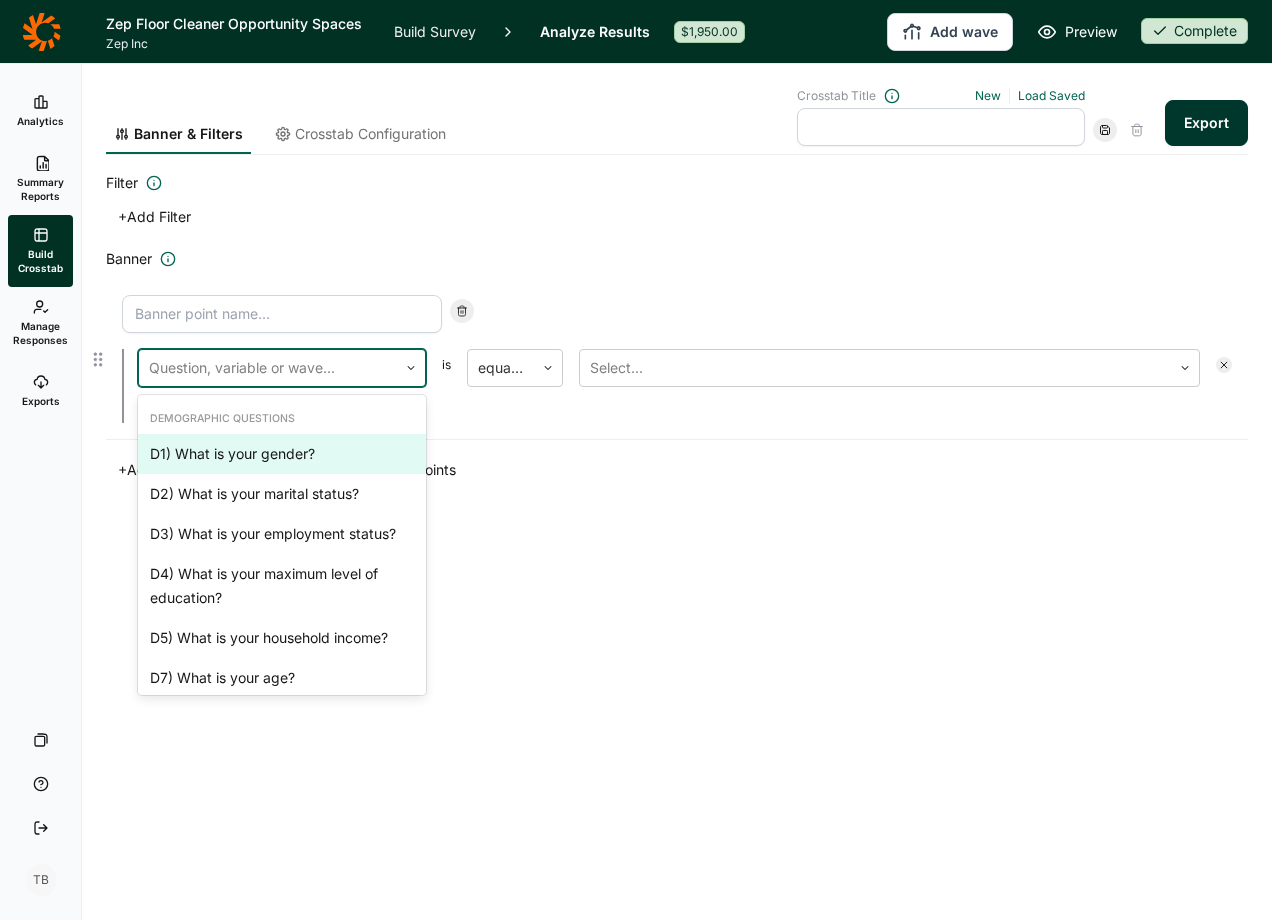 click at bounding box center [268, 368] 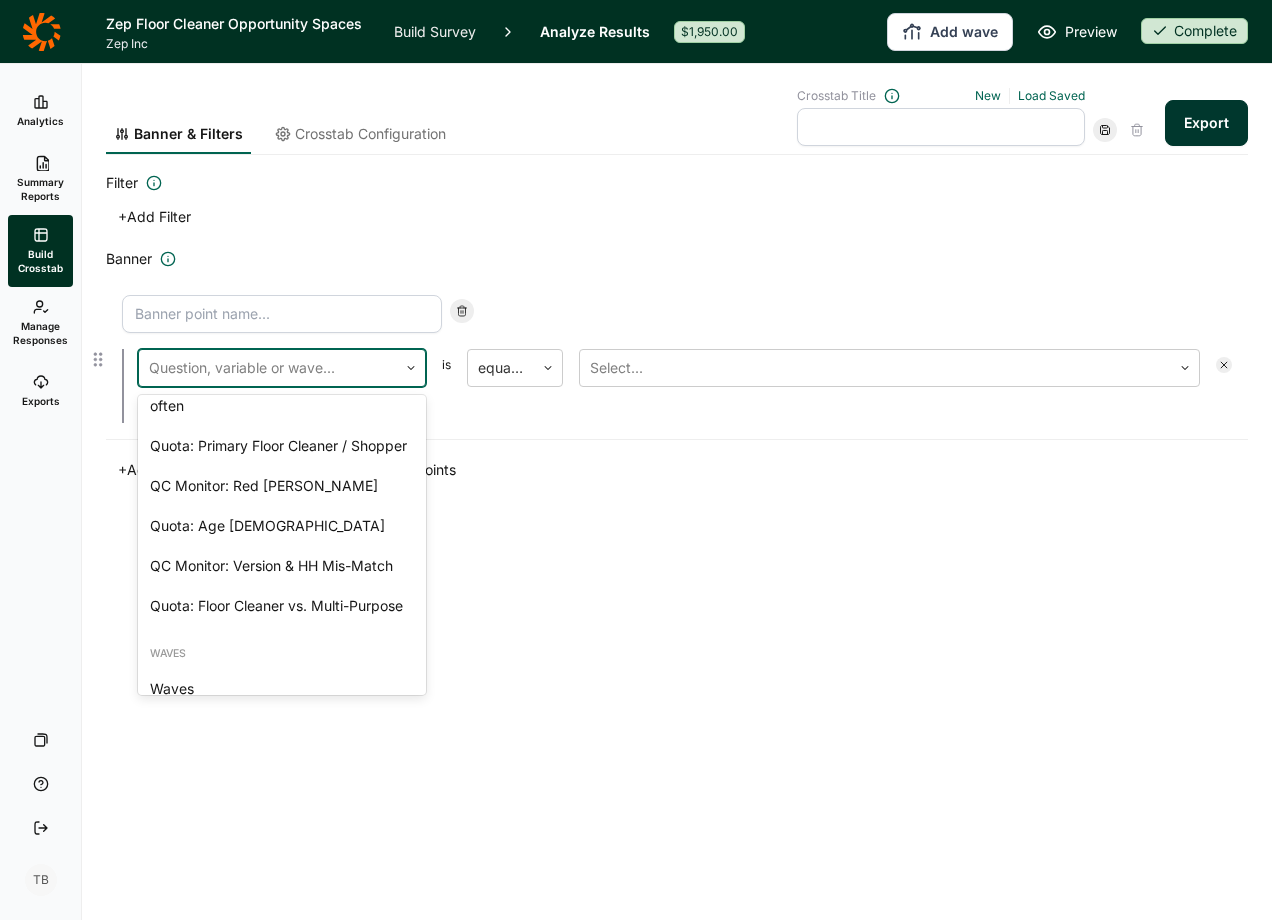 scroll, scrollTop: 4180, scrollLeft: 0, axis: vertical 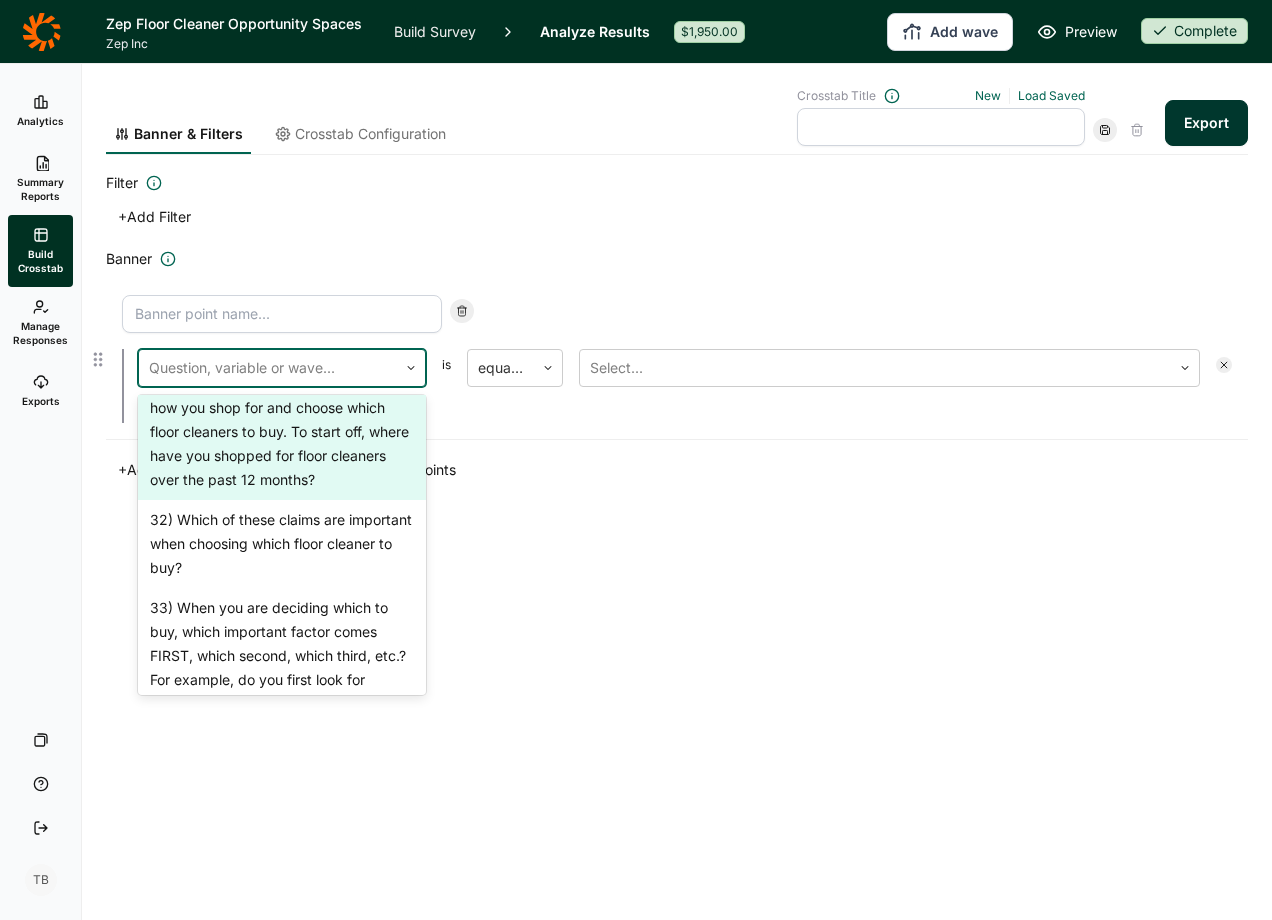 click on "31) Our last set of questions is about how you shop for and choose which floor cleaners to buy.  To start off, where have you shopped for floor cleaners over the past 12 months?" at bounding box center [282, 432] 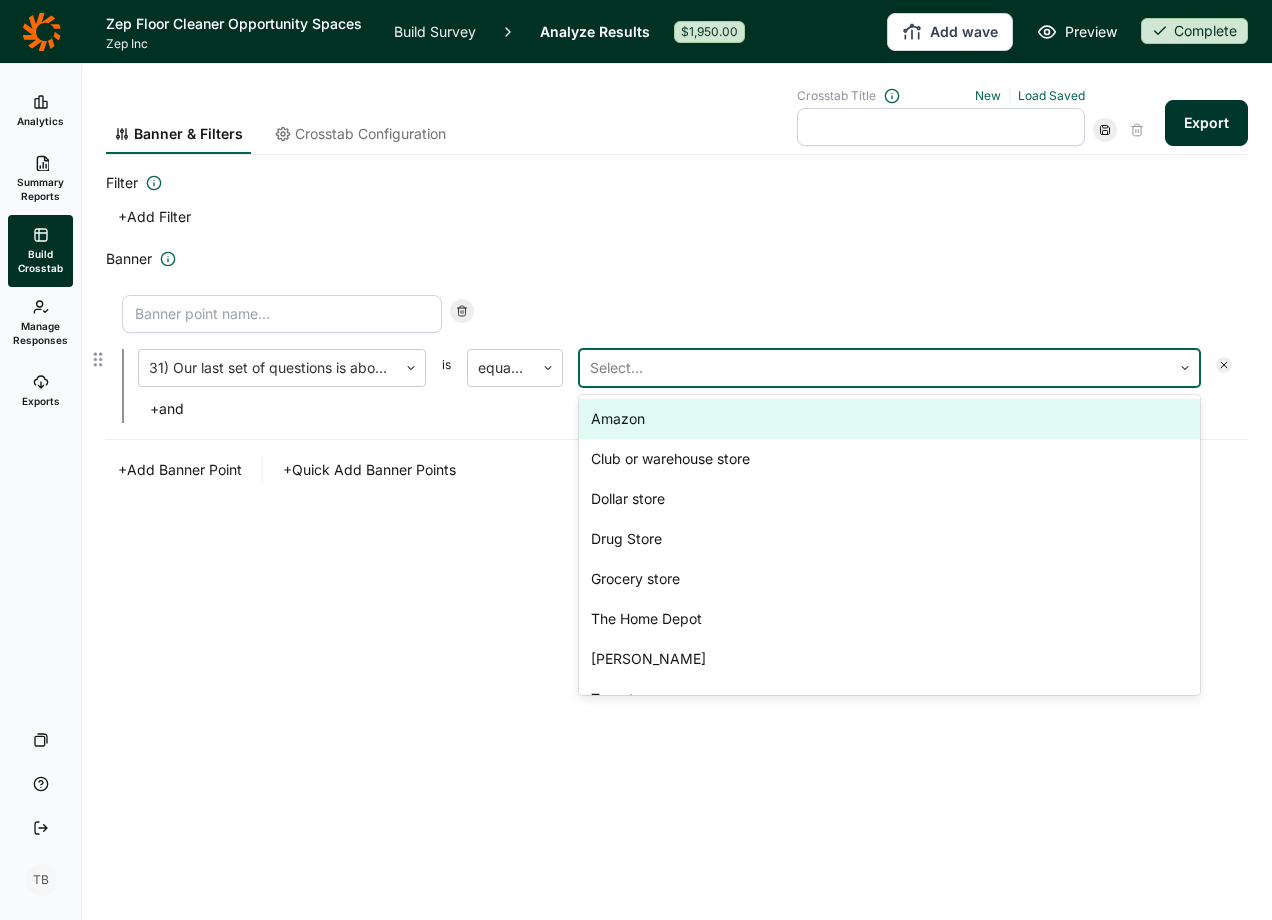 click at bounding box center (592, 368) 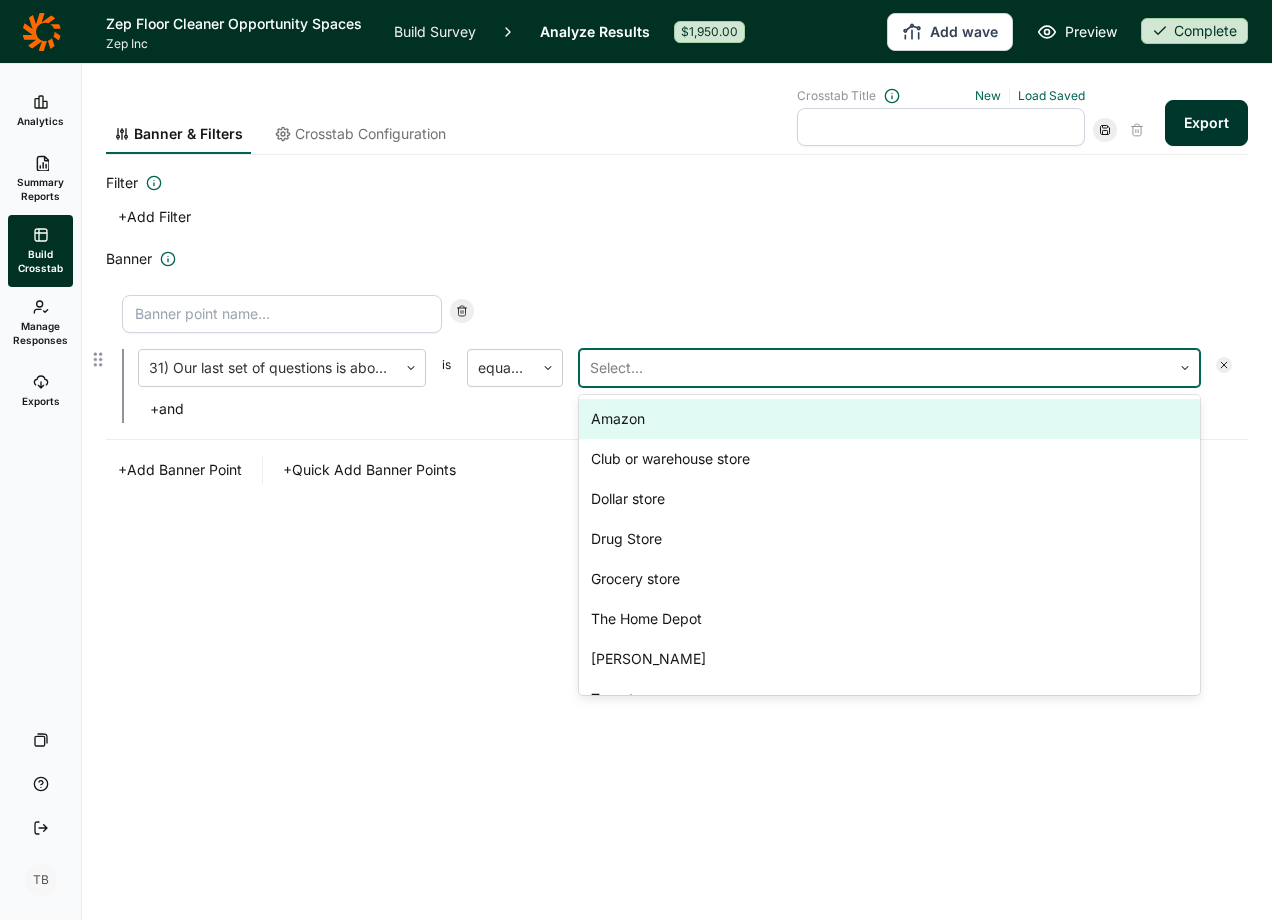 scroll, scrollTop: 108, scrollLeft: 0, axis: vertical 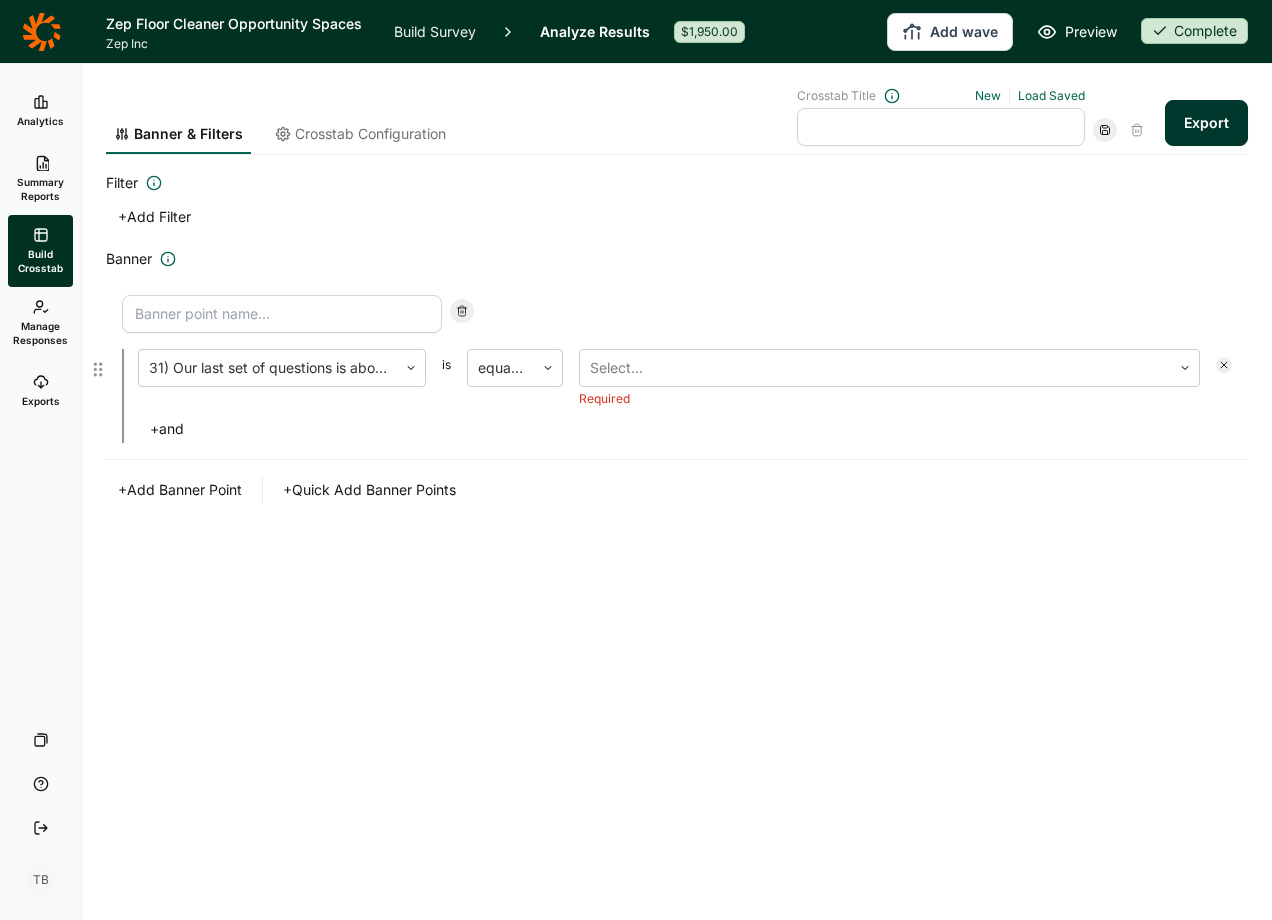 click 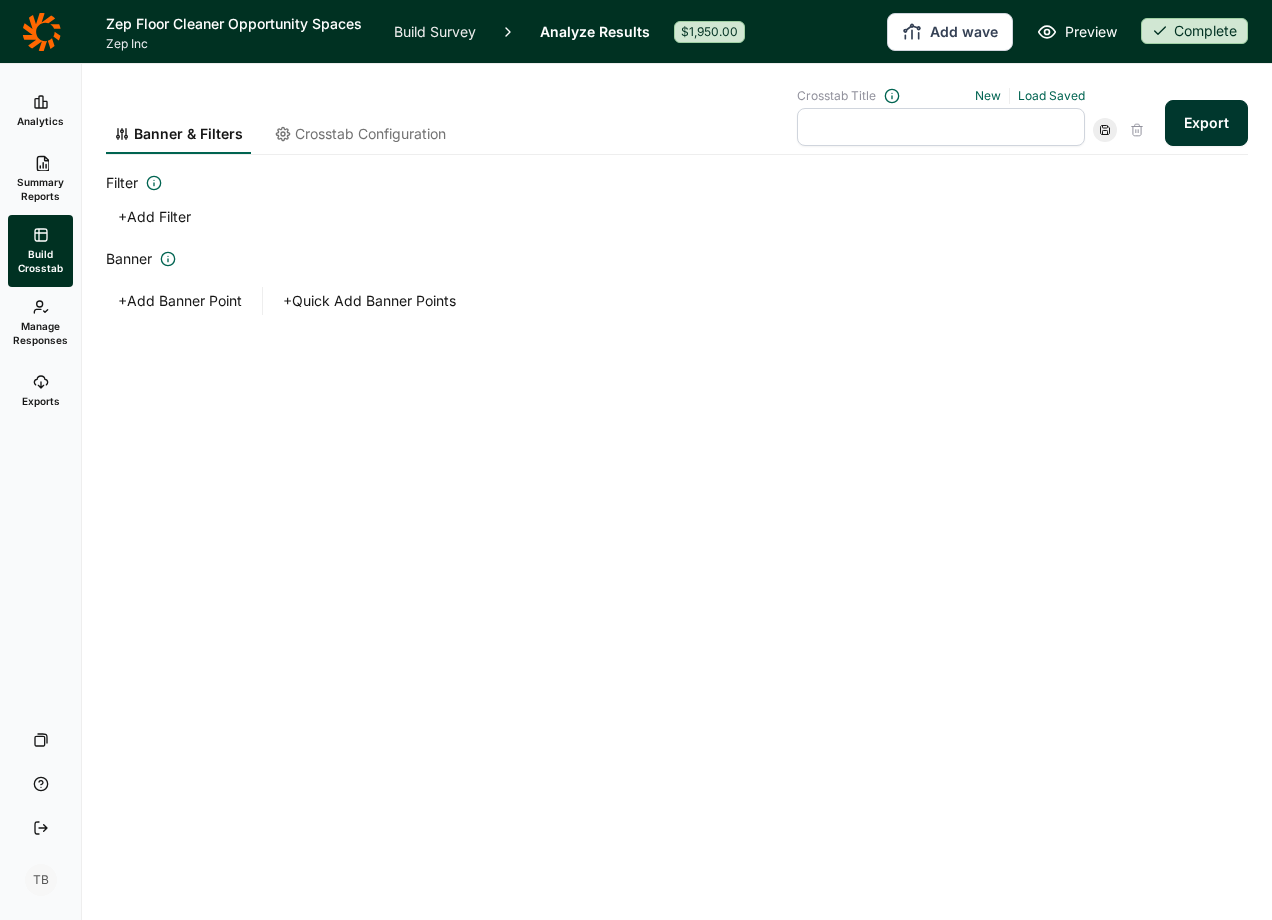 click on "+  Quick Add Banner Points" at bounding box center [369, 301] 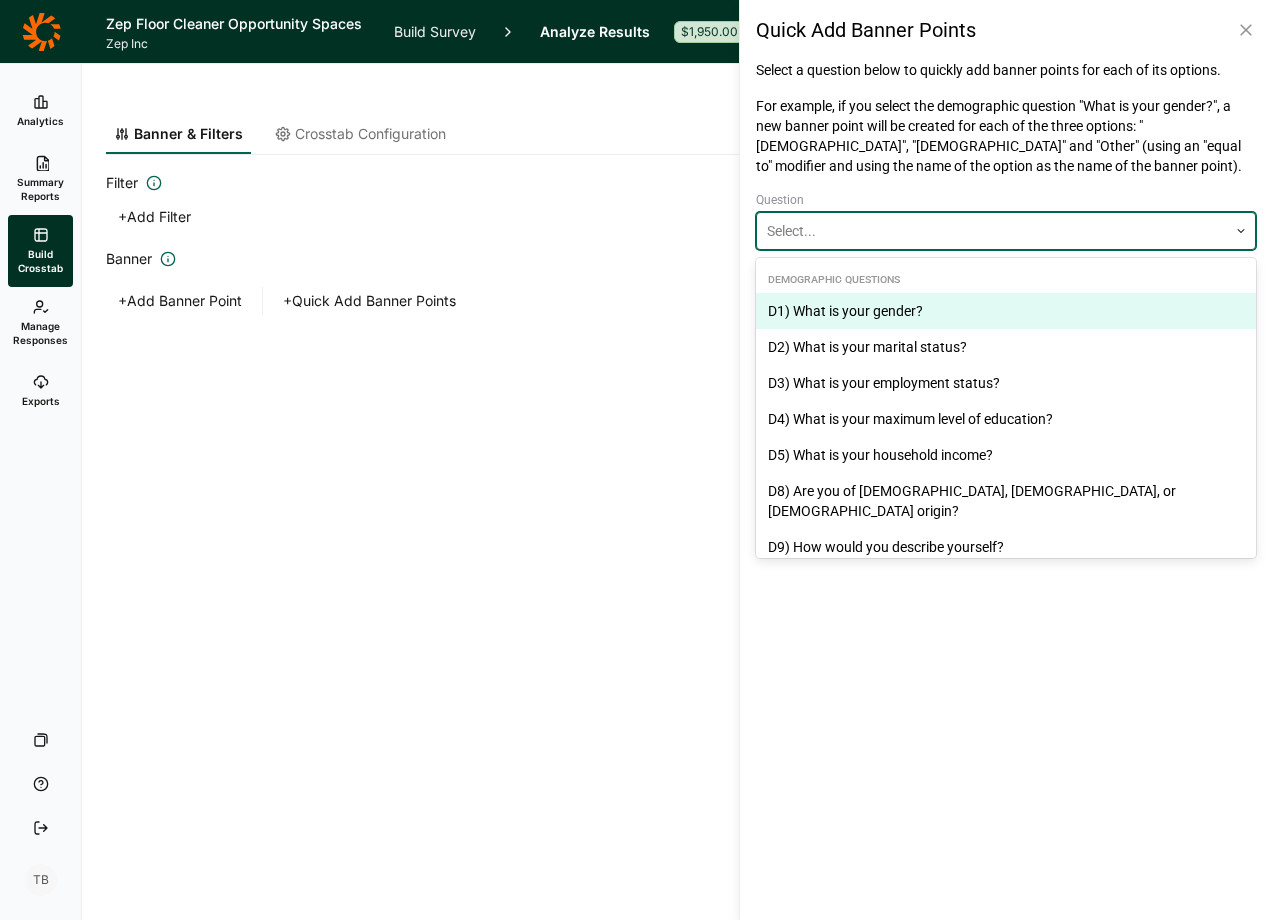 click at bounding box center [992, 231] 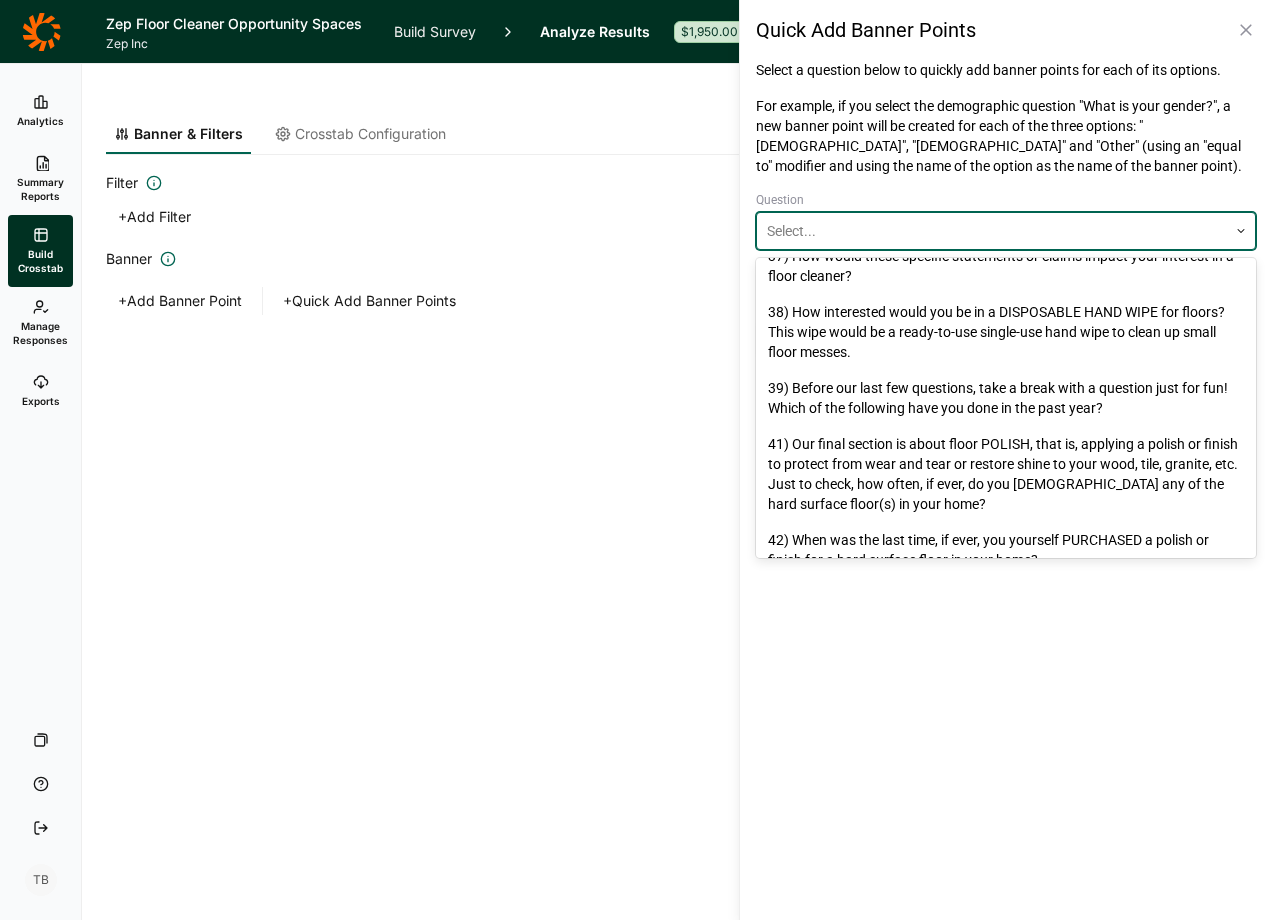 scroll, scrollTop: 2105, scrollLeft: 0, axis: vertical 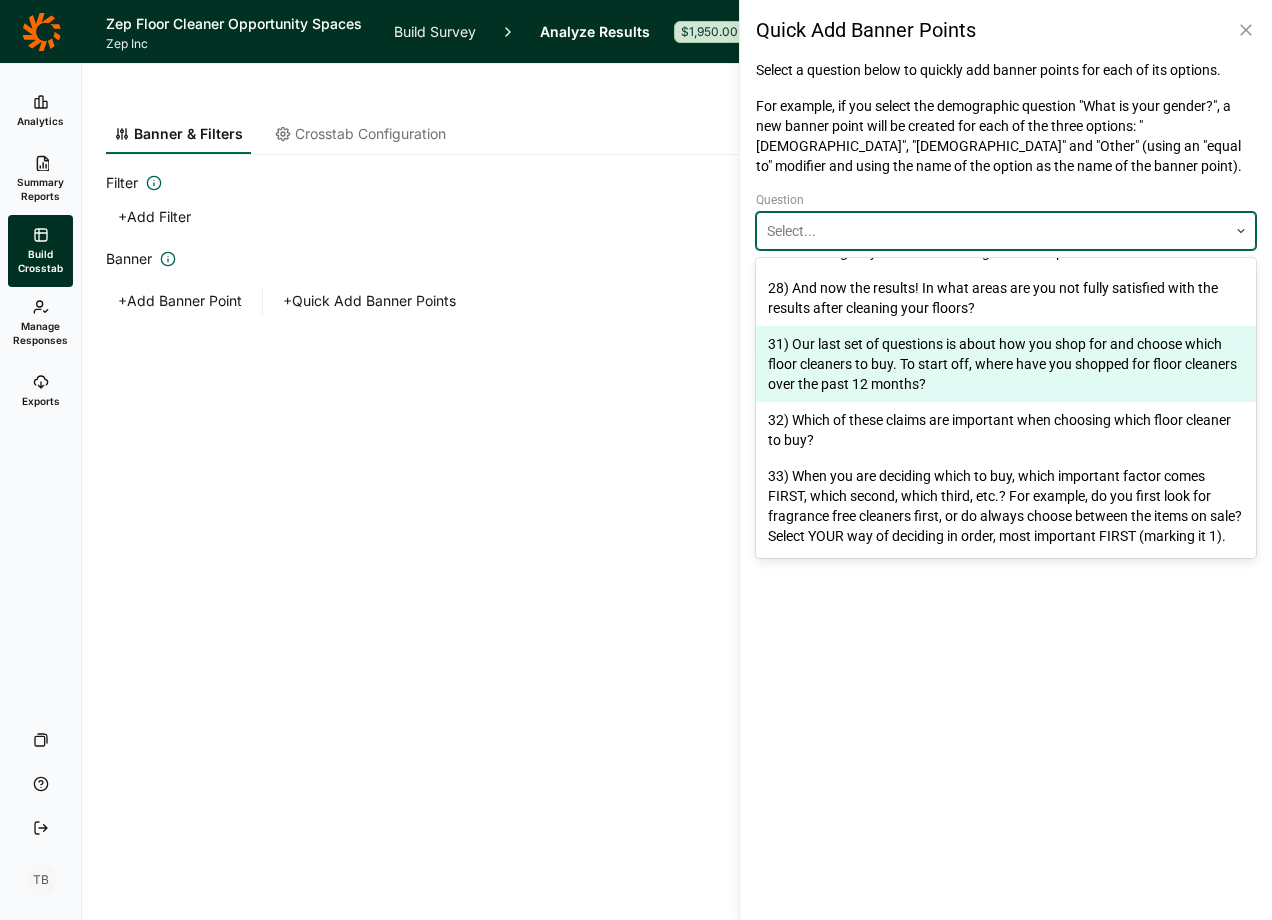 click on "31) Our last set of questions is about how you shop for and choose which floor cleaners to buy.  To start off, where have you shopped for floor cleaners over the past 12 months?" at bounding box center [1006, 364] 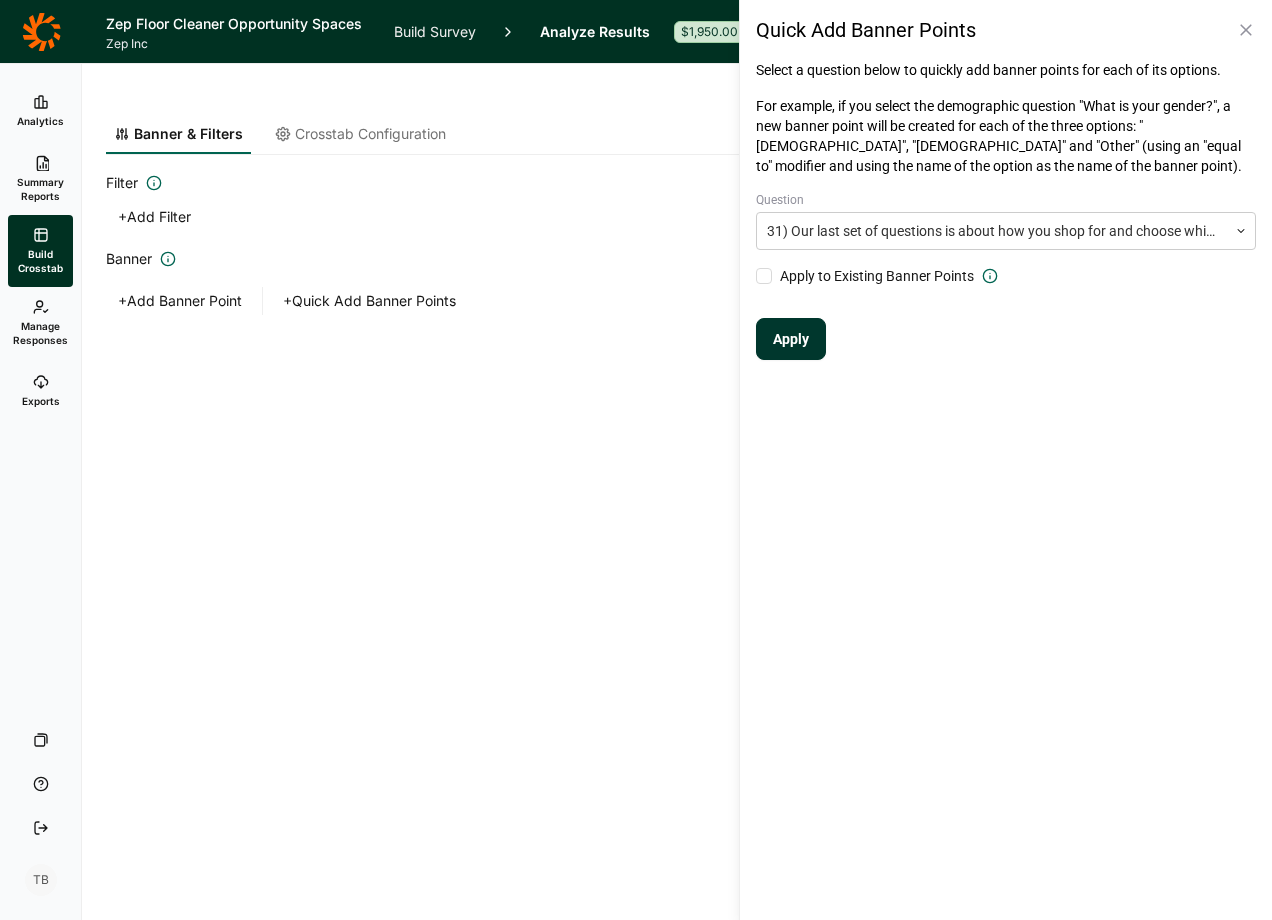 click on "Apply" at bounding box center (791, 339) 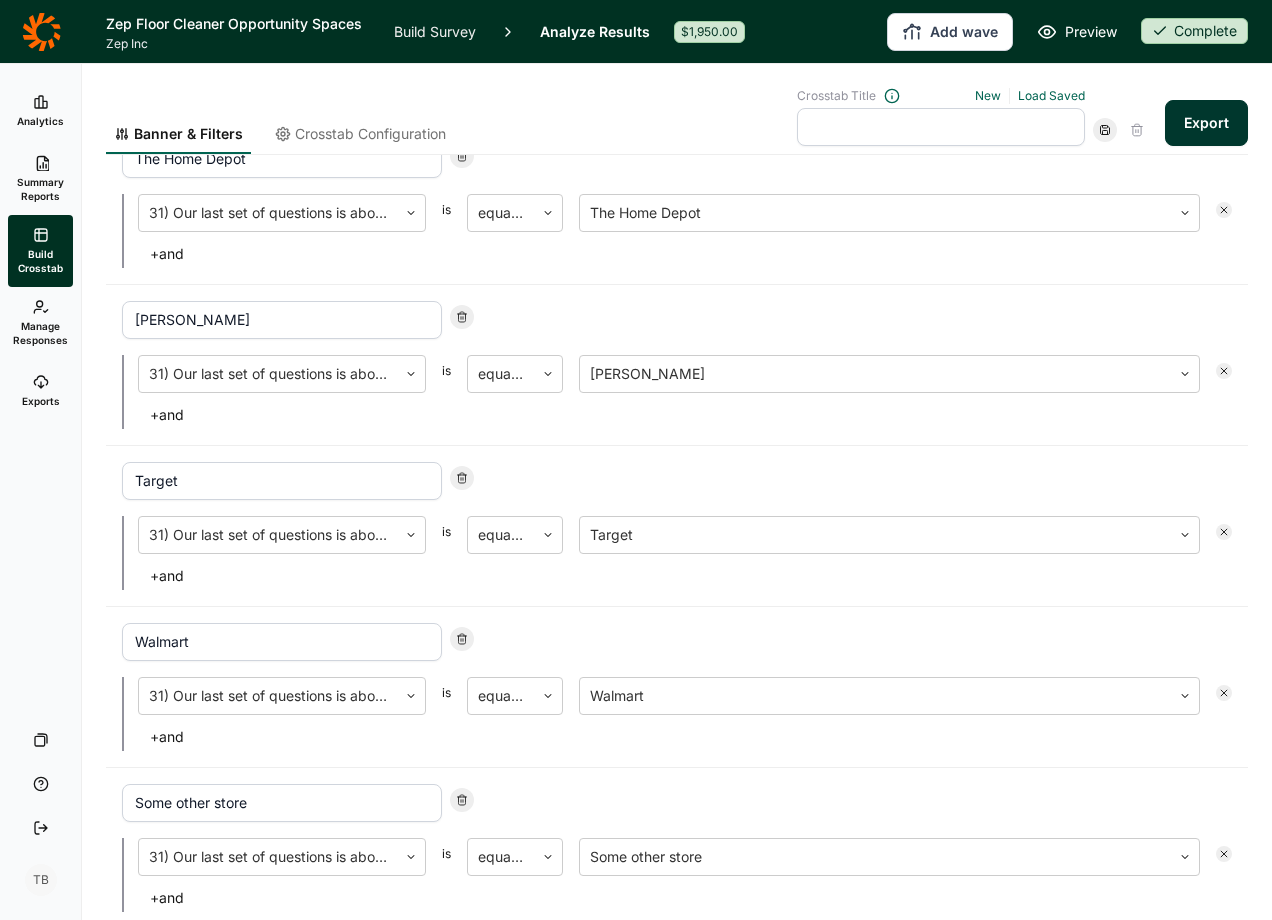 scroll, scrollTop: 1109, scrollLeft: 0, axis: vertical 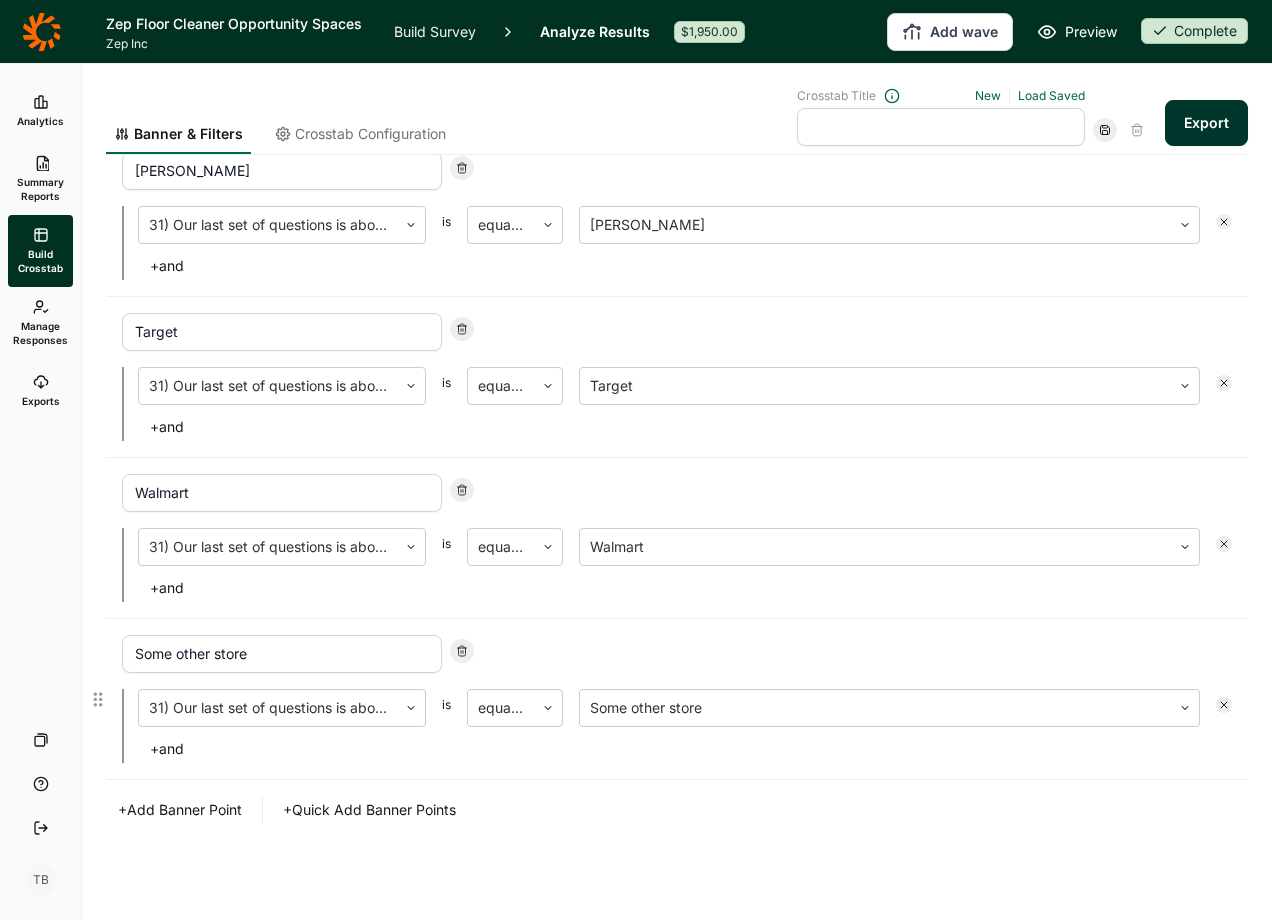 click 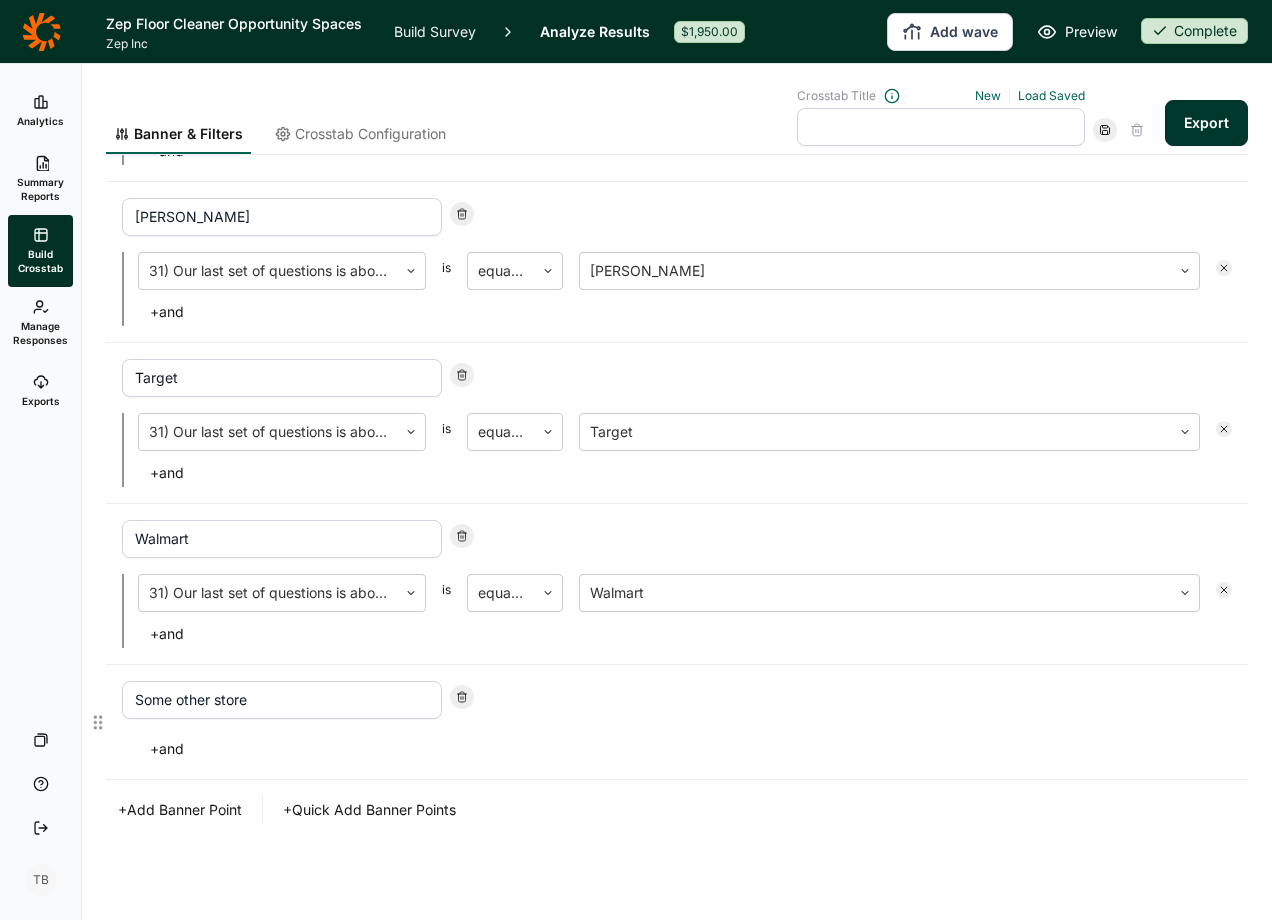 scroll, scrollTop: 1044, scrollLeft: 0, axis: vertical 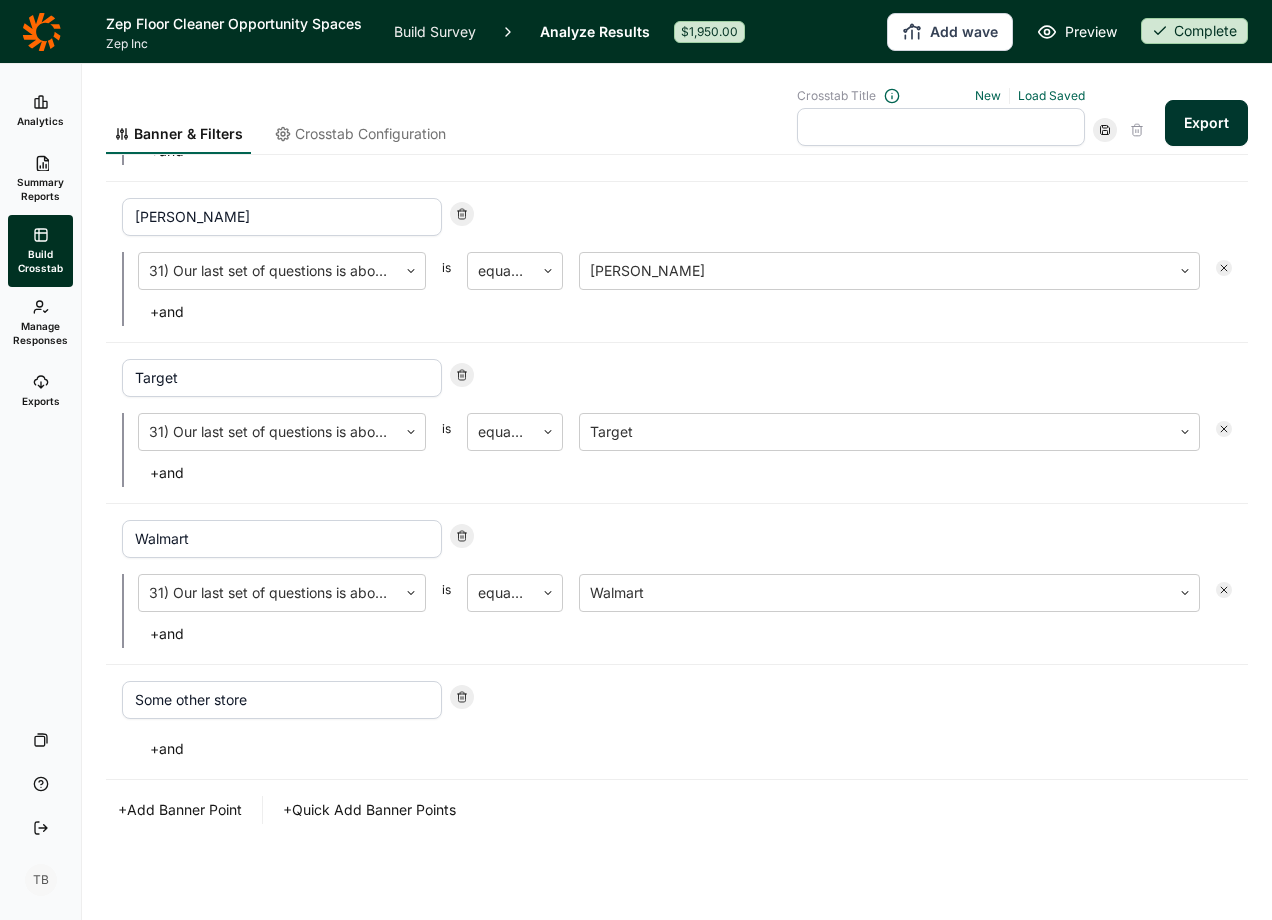 click at bounding box center (941, 127) 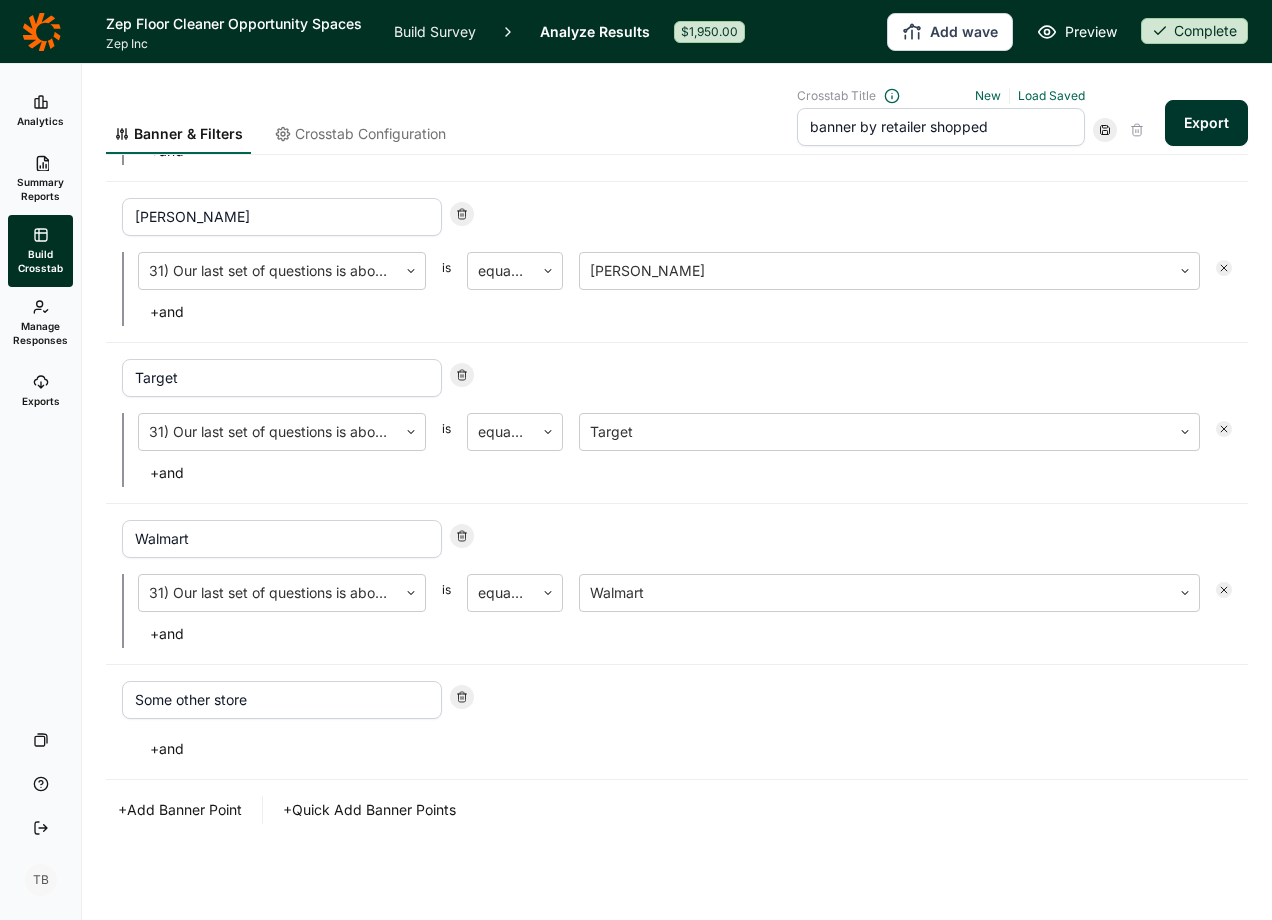 type on "banner by retailer shopped" 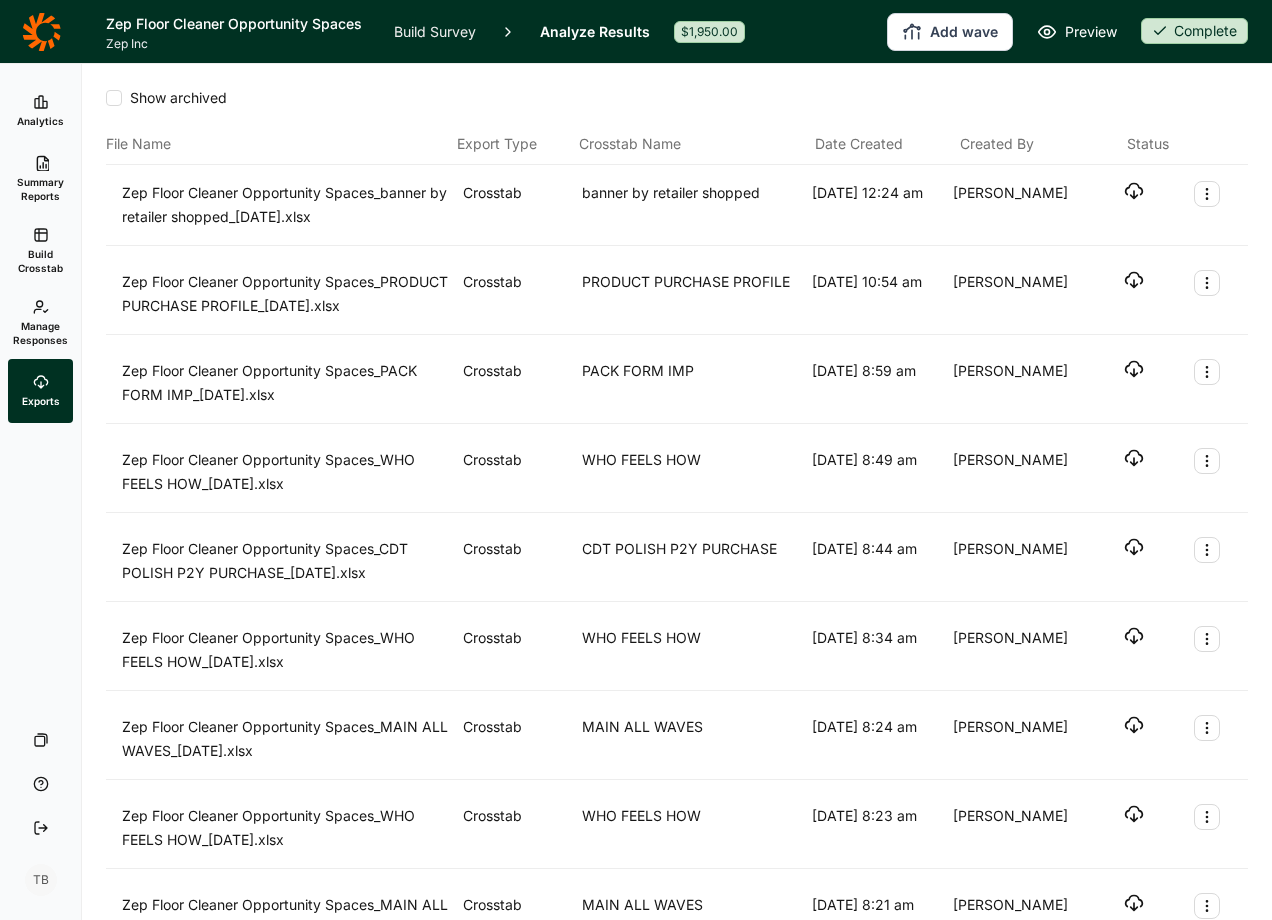 click 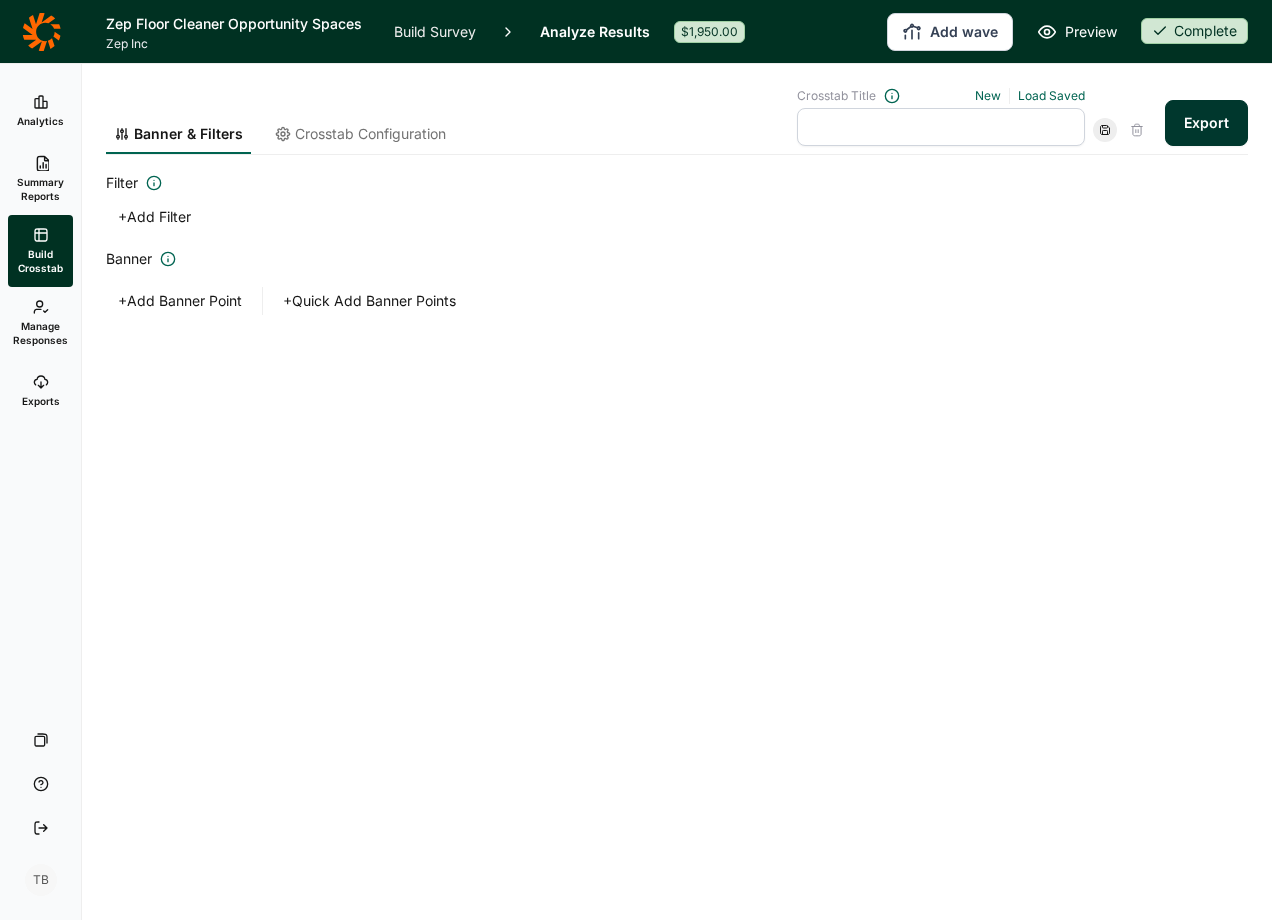 click on "Banner & Filters Crosstab Configuration Crosstab Title New Load Saved Export Filter +  Add Filter Banner +  Add Banner Point +  Quick Add Banner Points" at bounding box center [677, 237] 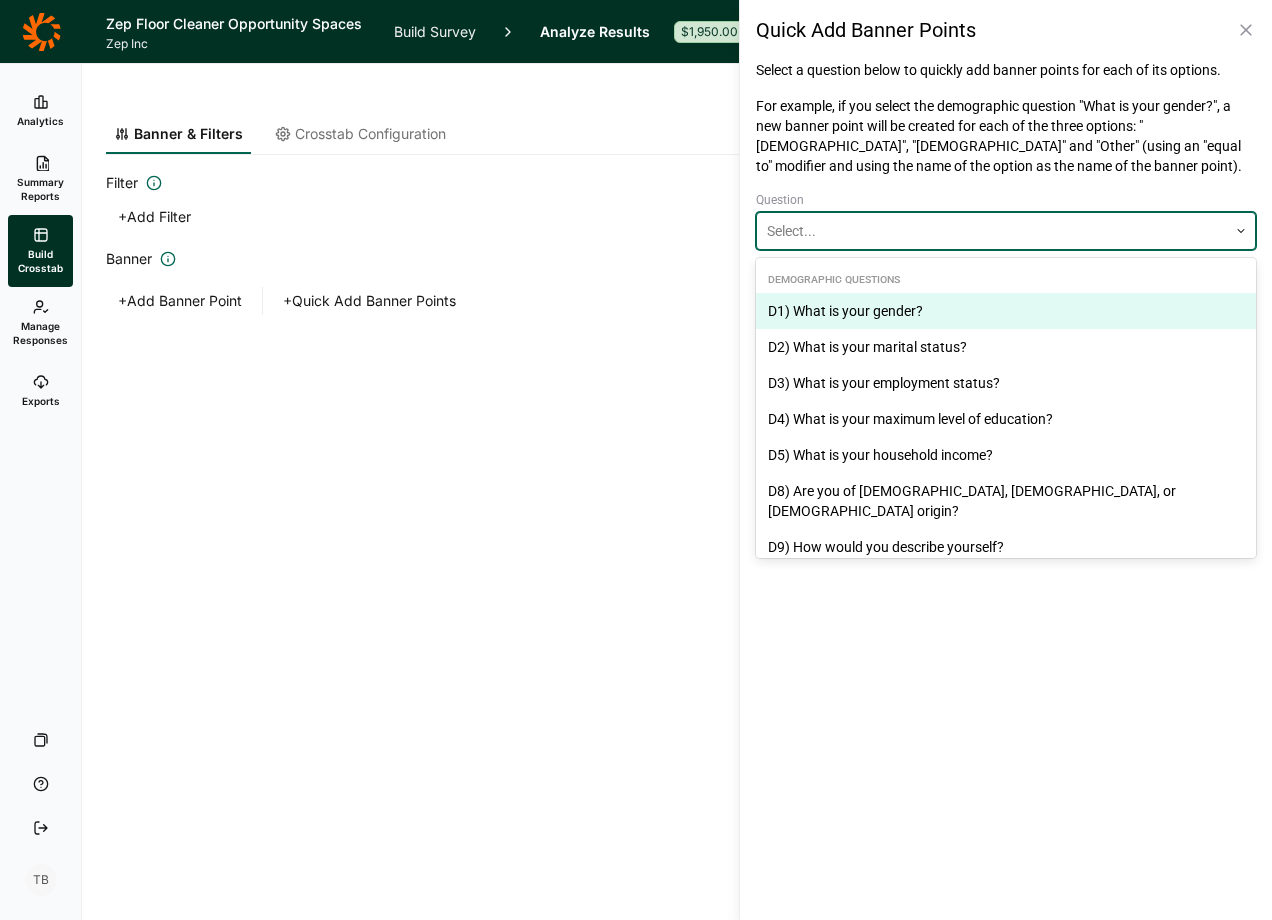click at bounding box center [992, 231] 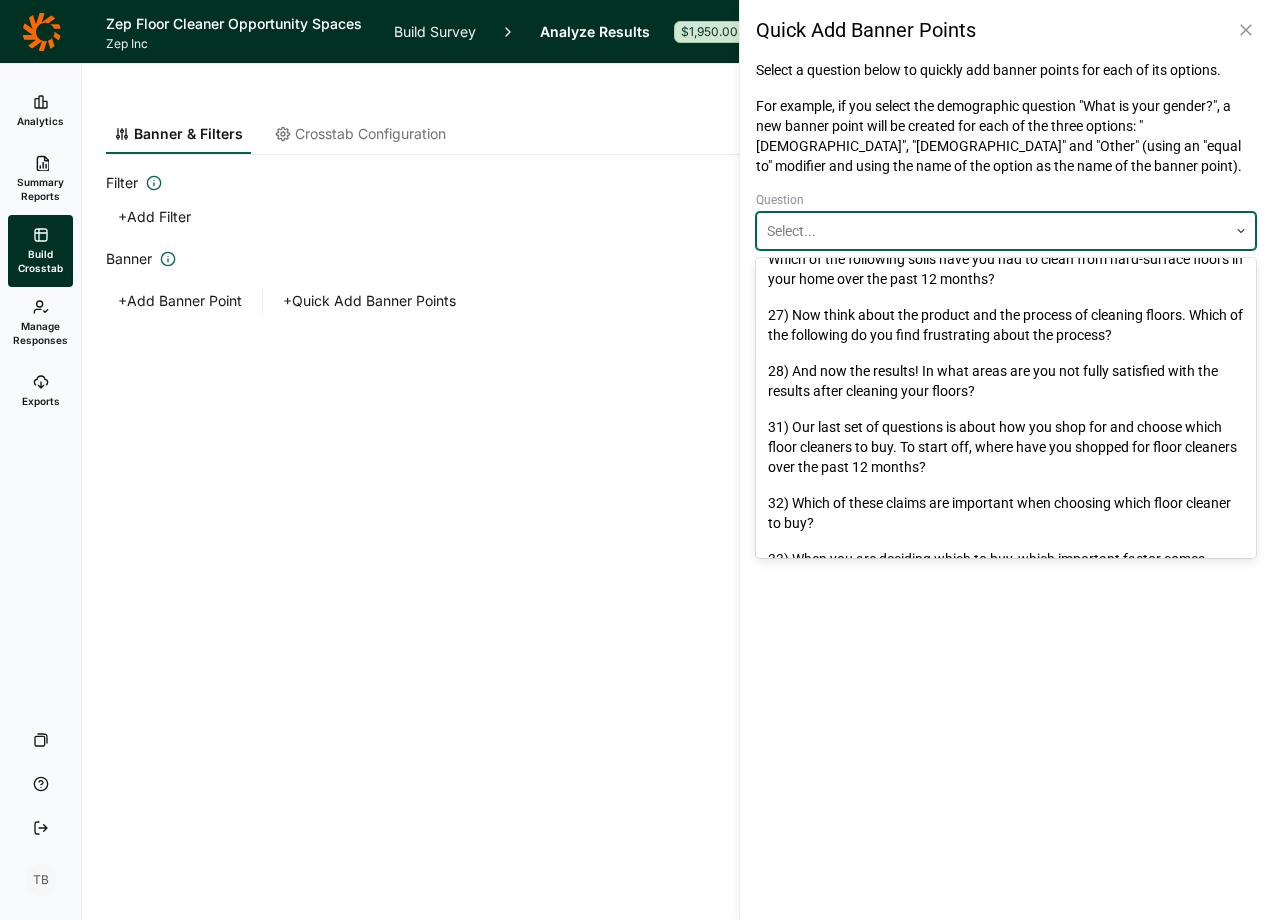 scroll, scrollTop: 1642, scrollLeft: 0, axis: vertical 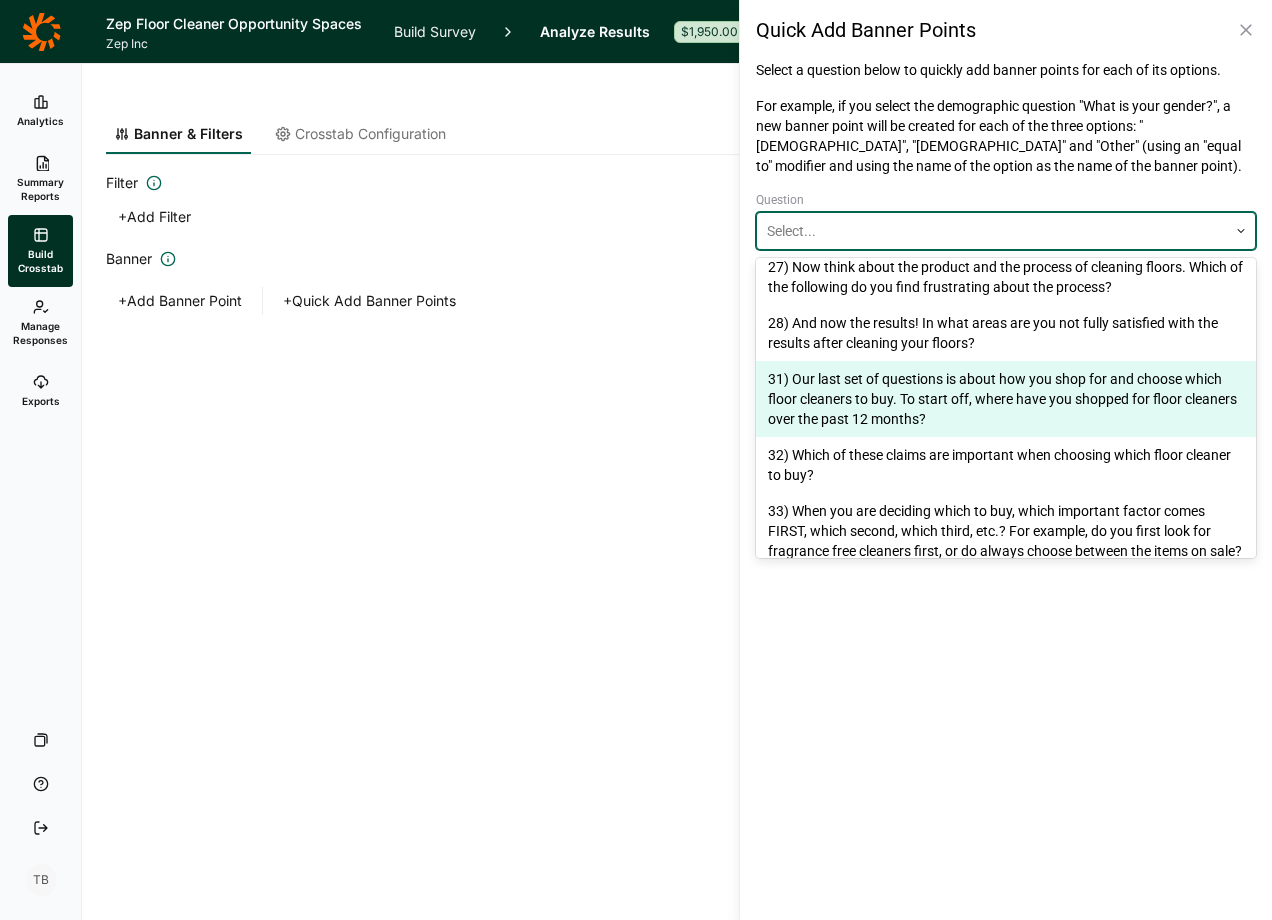 click on "31) Our last set of questions is about how you shop for and choose which floor cleaners to buy.  To start off, where have you shopped for floor cleaners over the past 12 months?" at bounding box center (1006, 399) 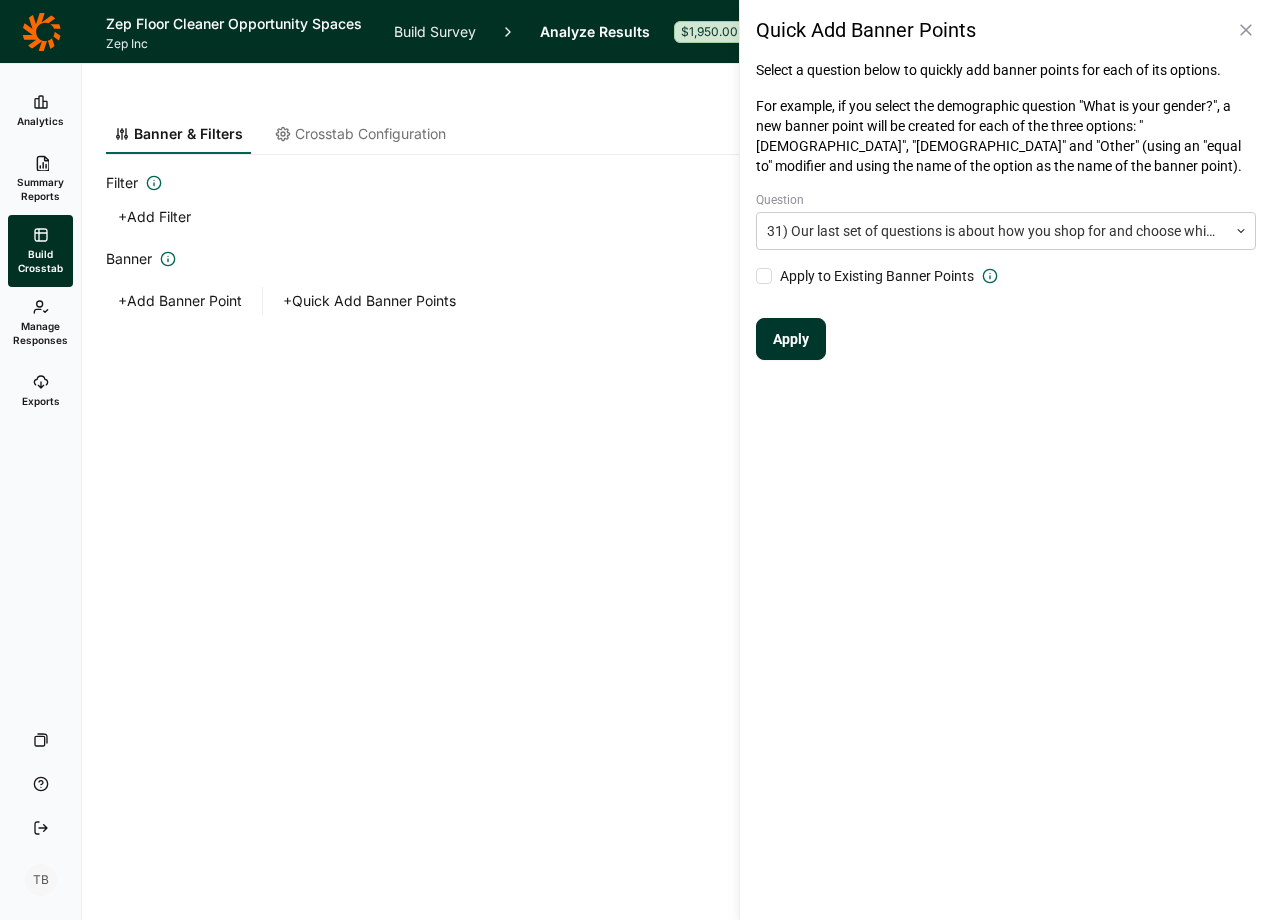 click on "Apply" at bounding box center [791, 339] 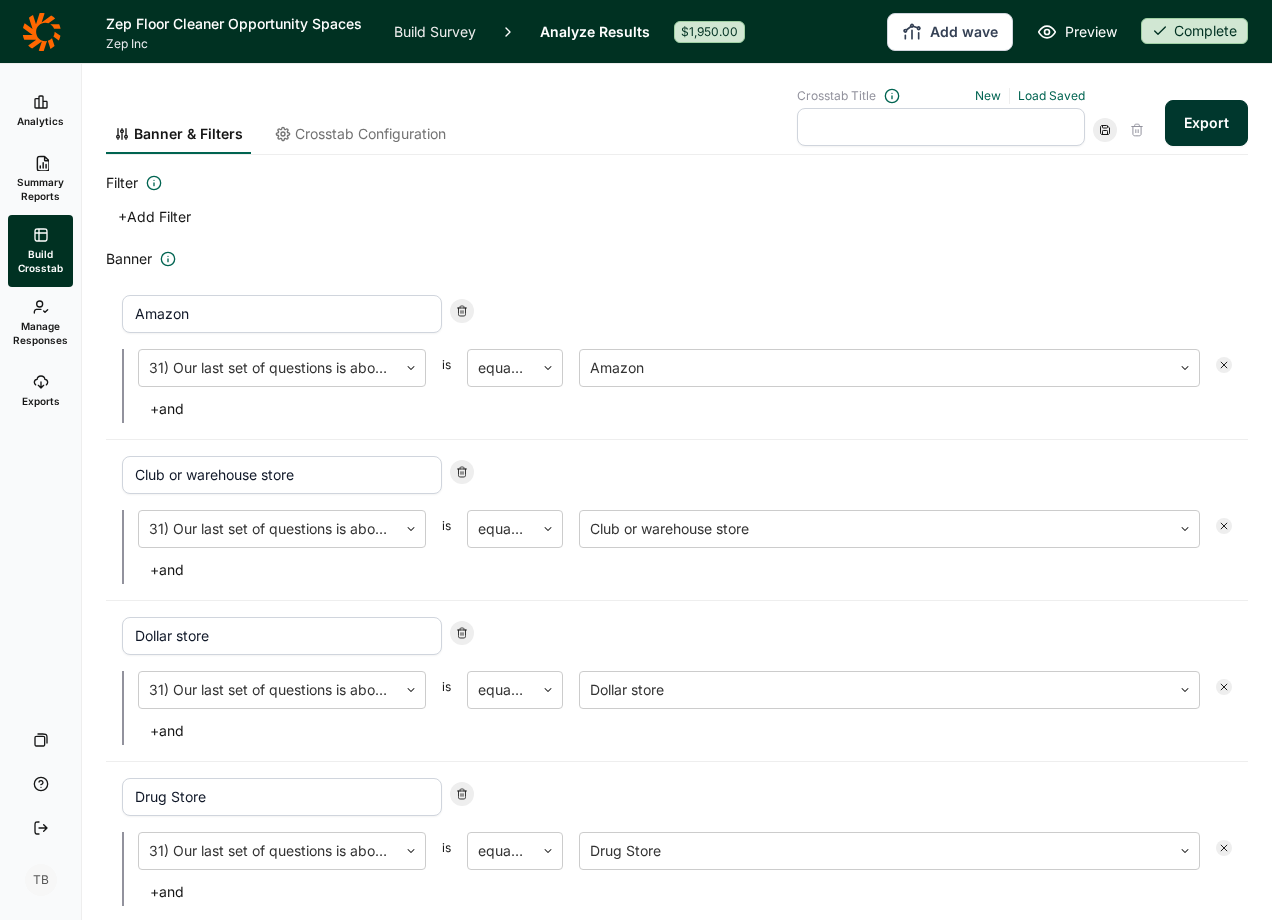 click on "Crosstab Configuration" at bounding box center [370, 134] 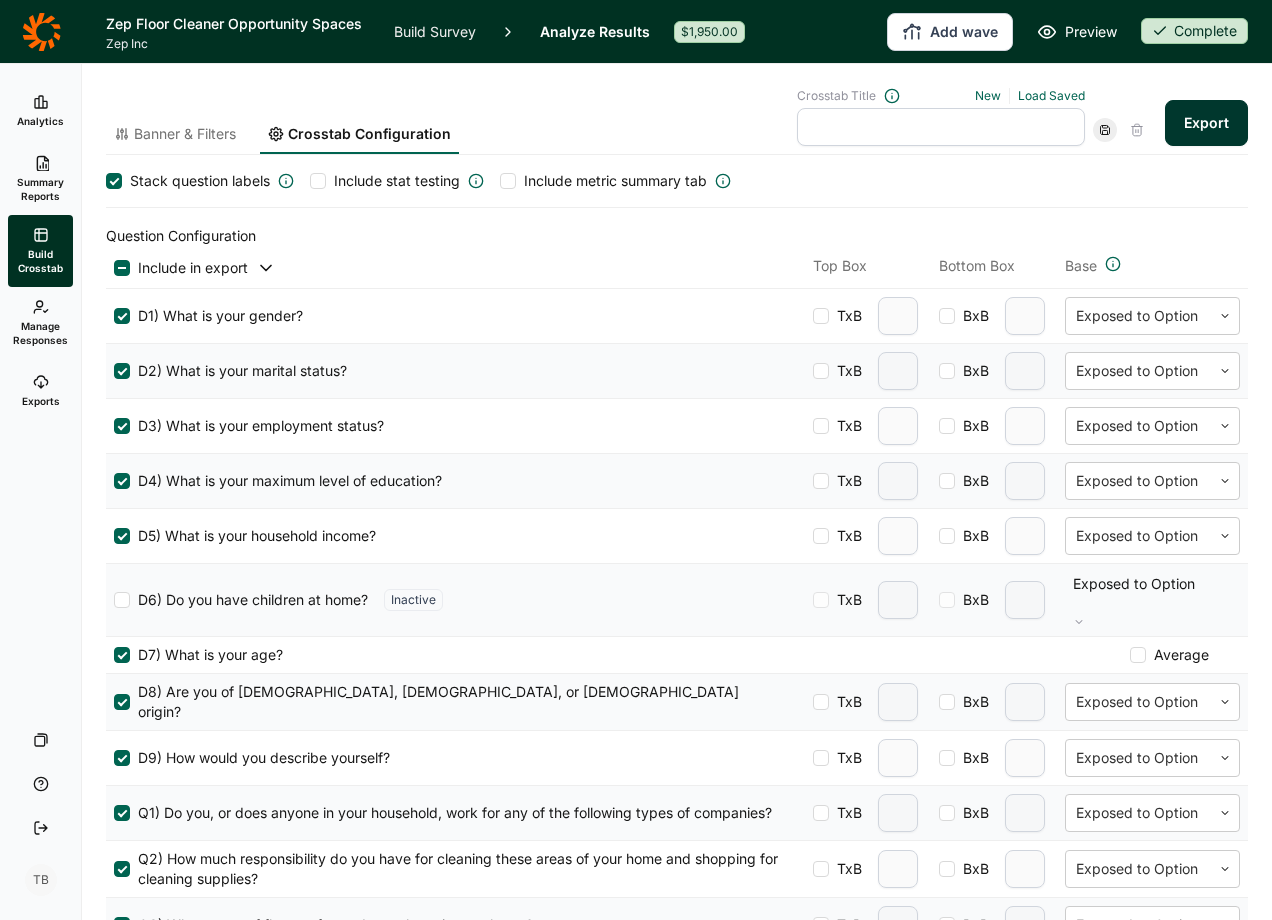 click at bounding box center (318, 181) 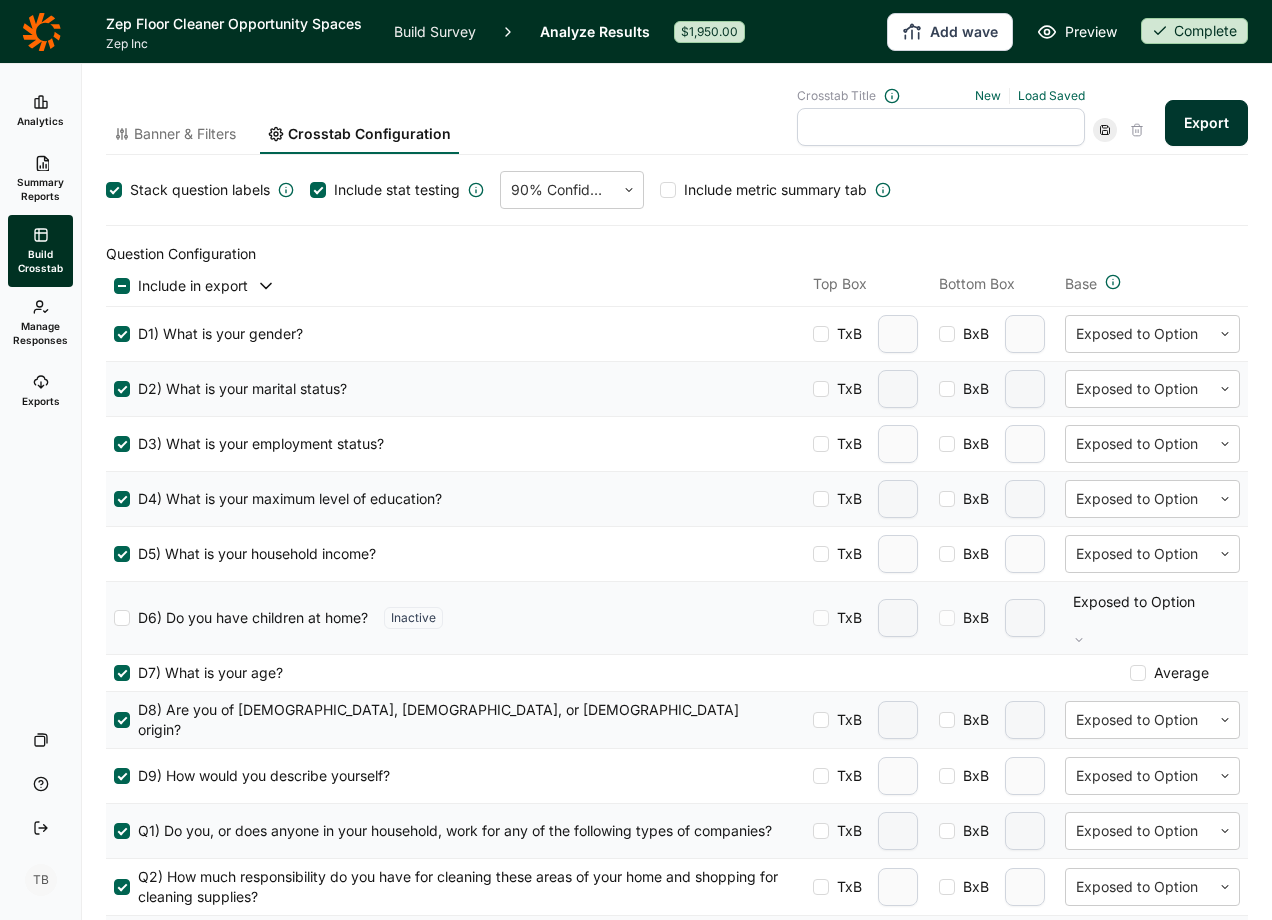 click at bounding box center [941, 127] 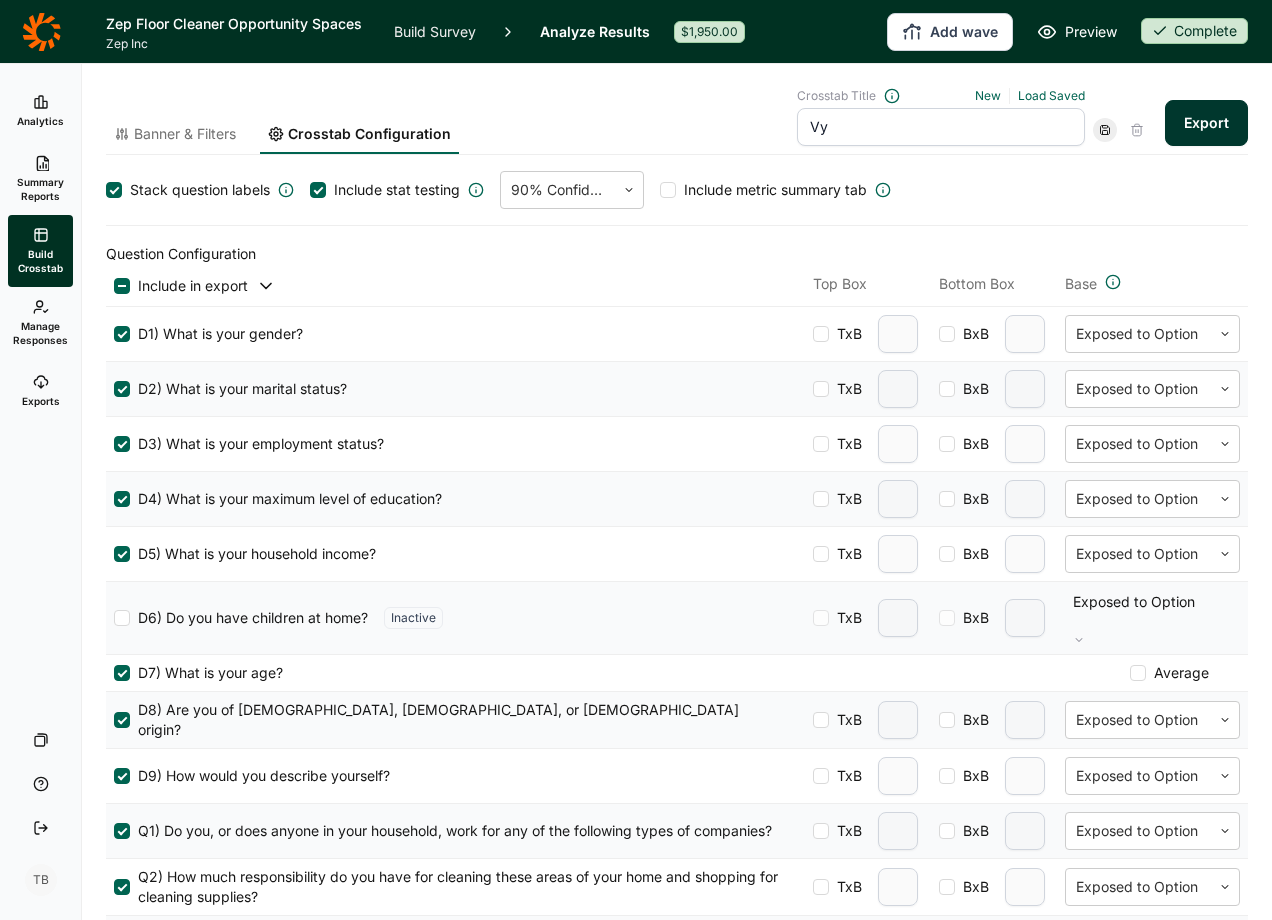 type on "V" 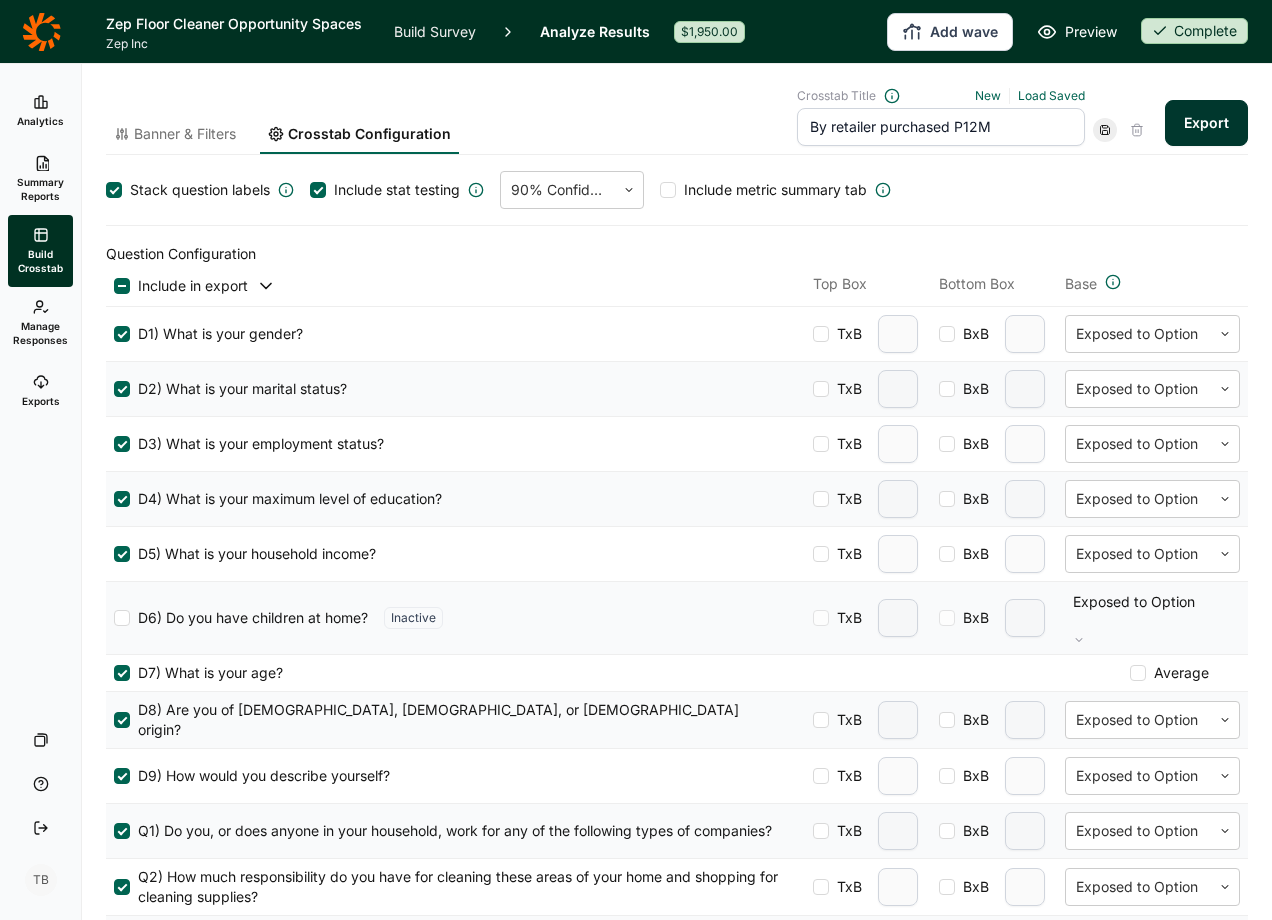 click on "By retailer purchased P12M" at bounding box center (941, 127) 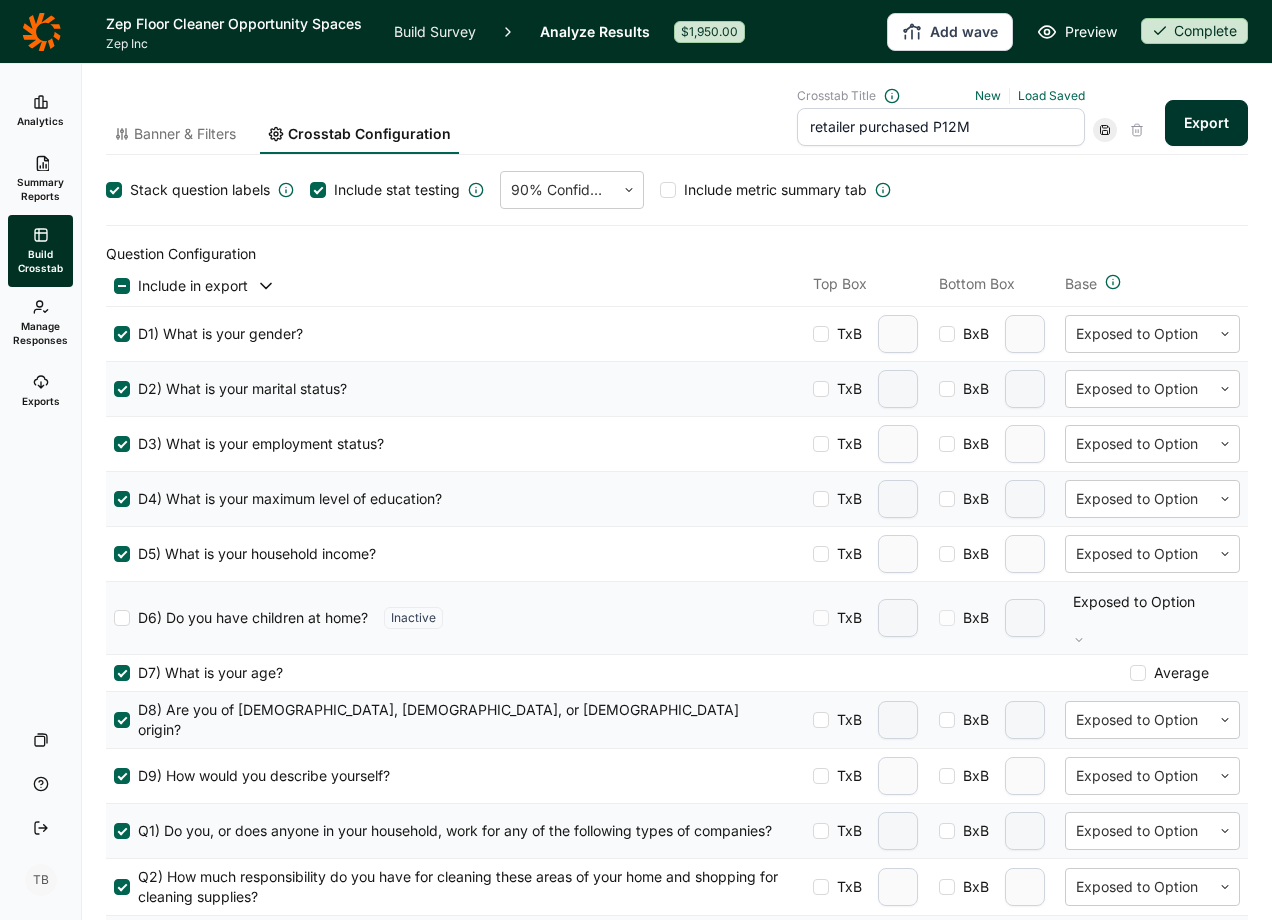 click on "retailer purchased P12M" at bounding box center [941, 127] 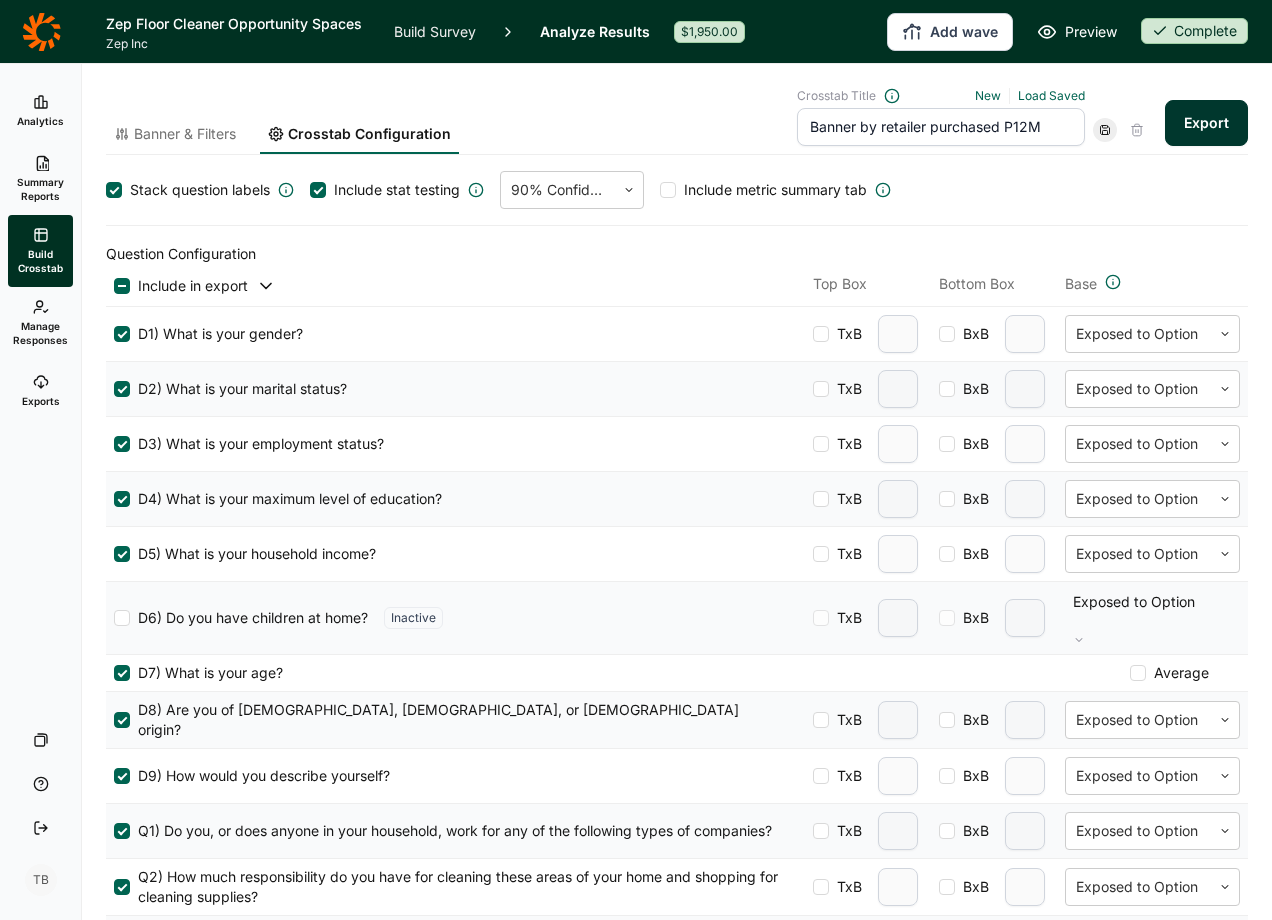 type on "Banner by retailer purchased P12M" 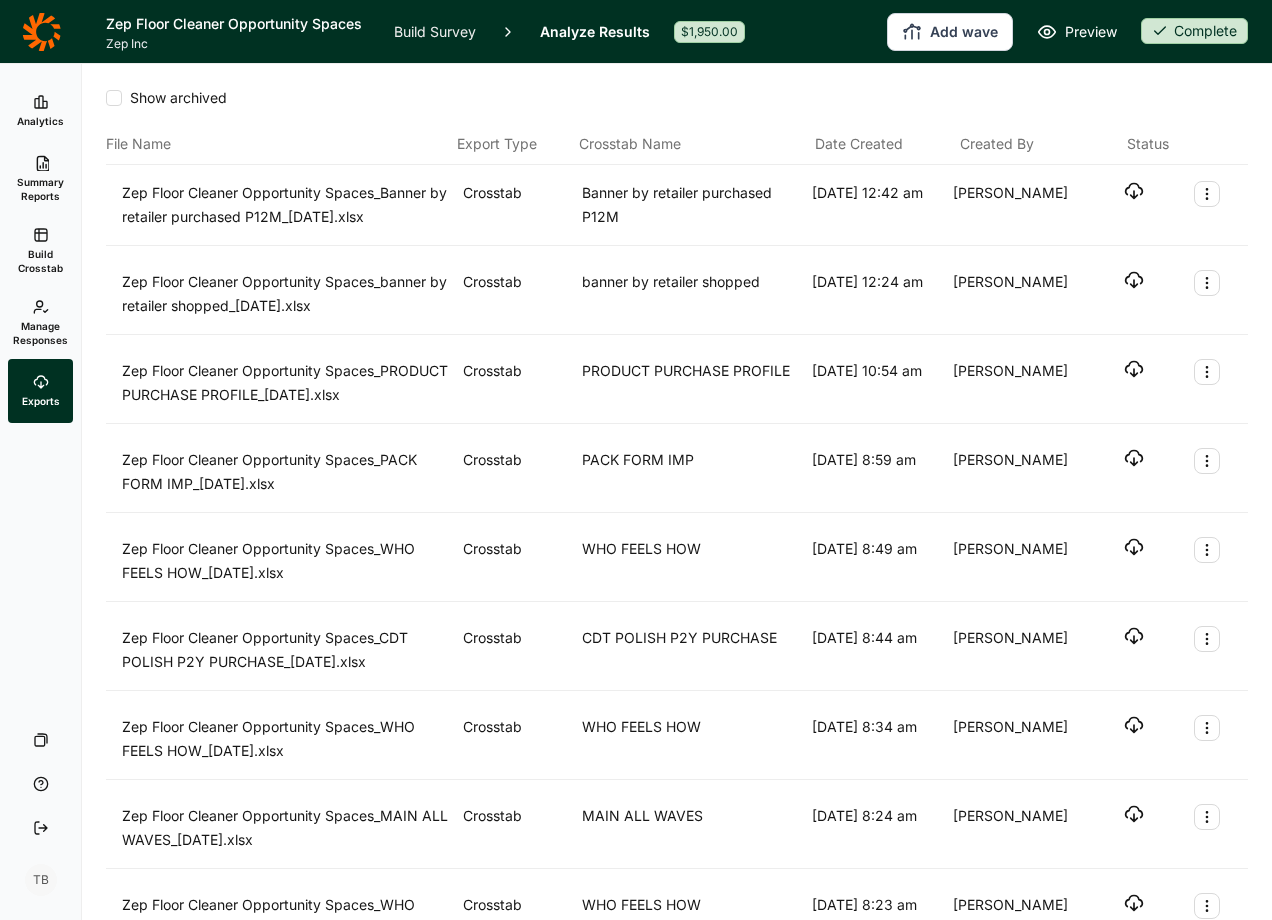 click 